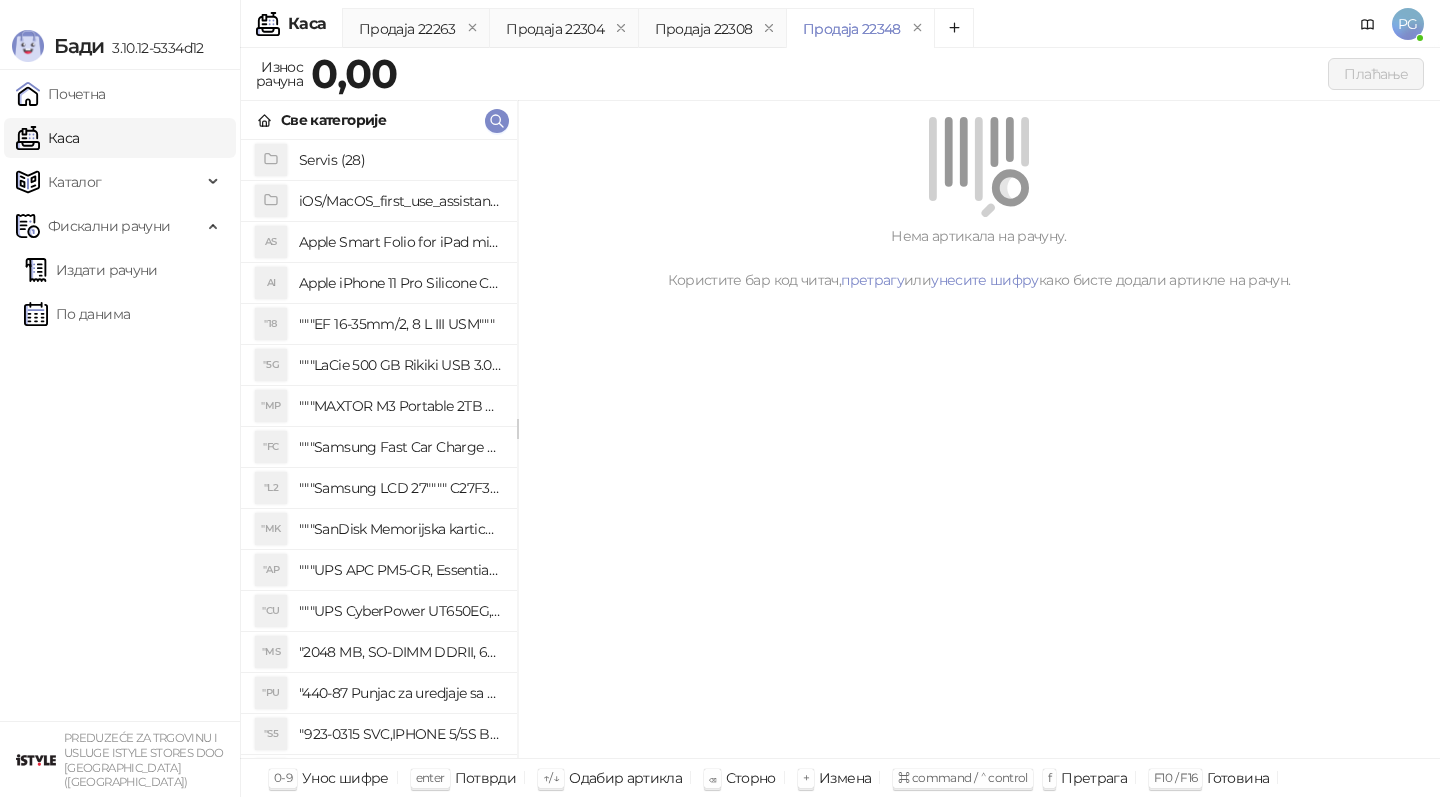 scroll, scrollTop: 0, scrollLeft: 0, axis: both 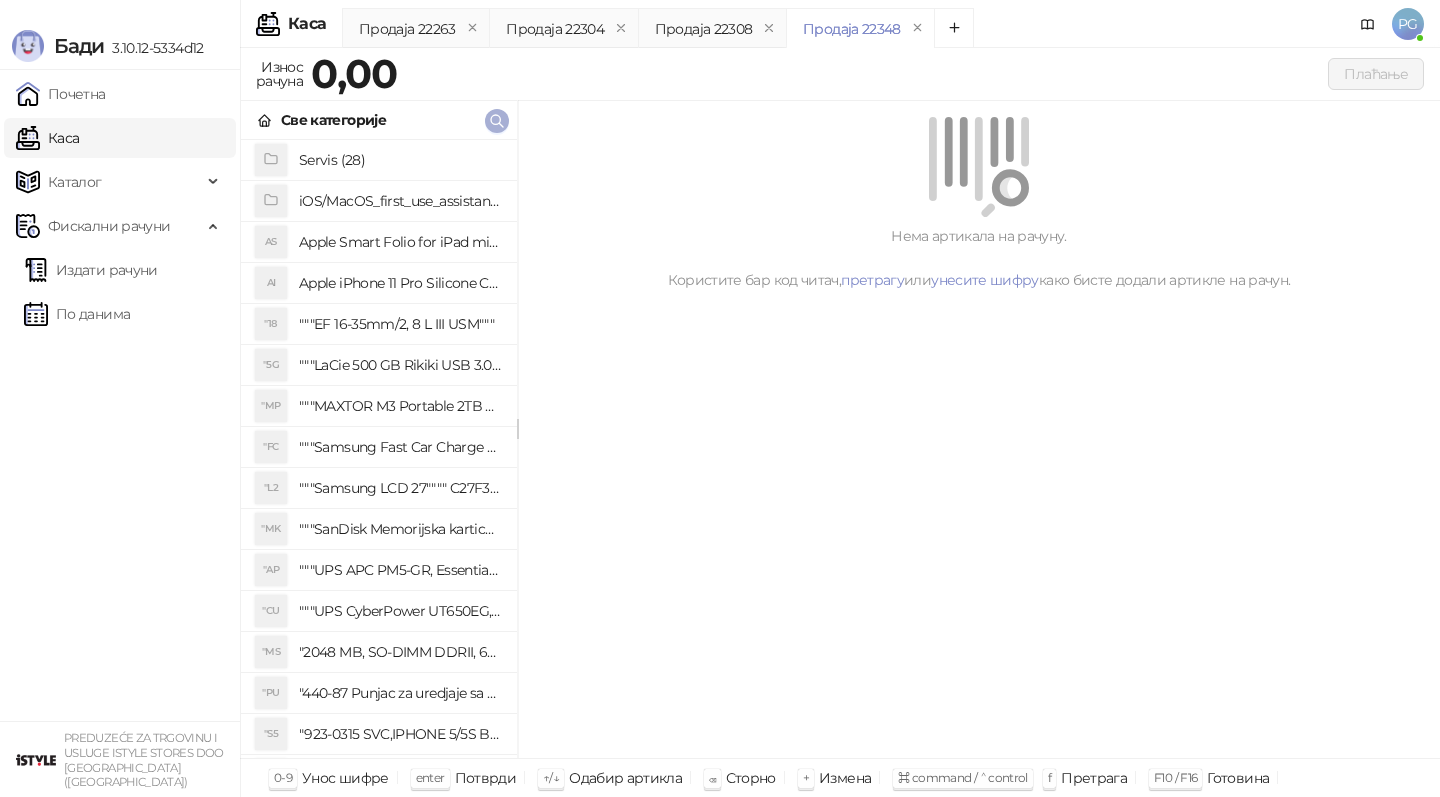 click 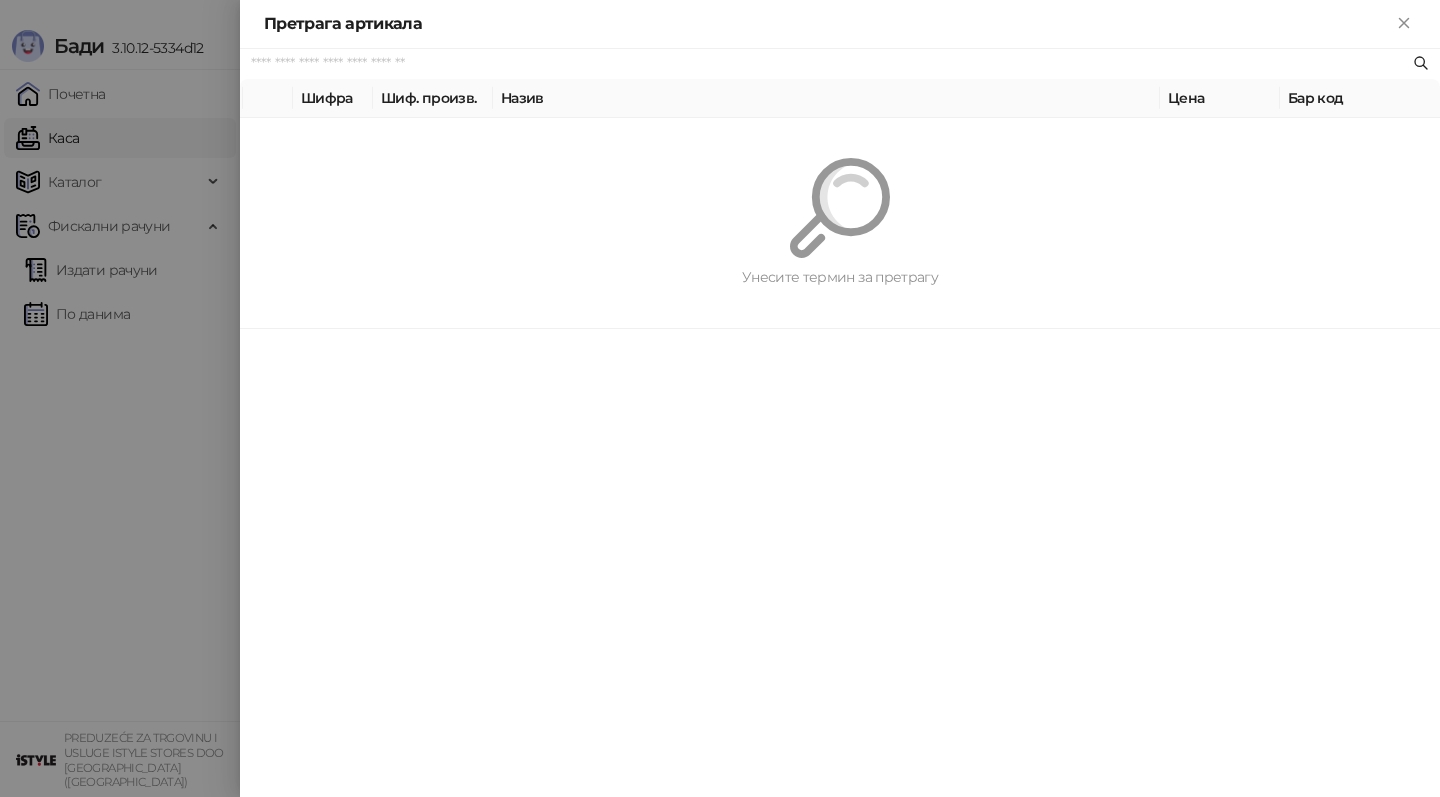 paste on "*********" 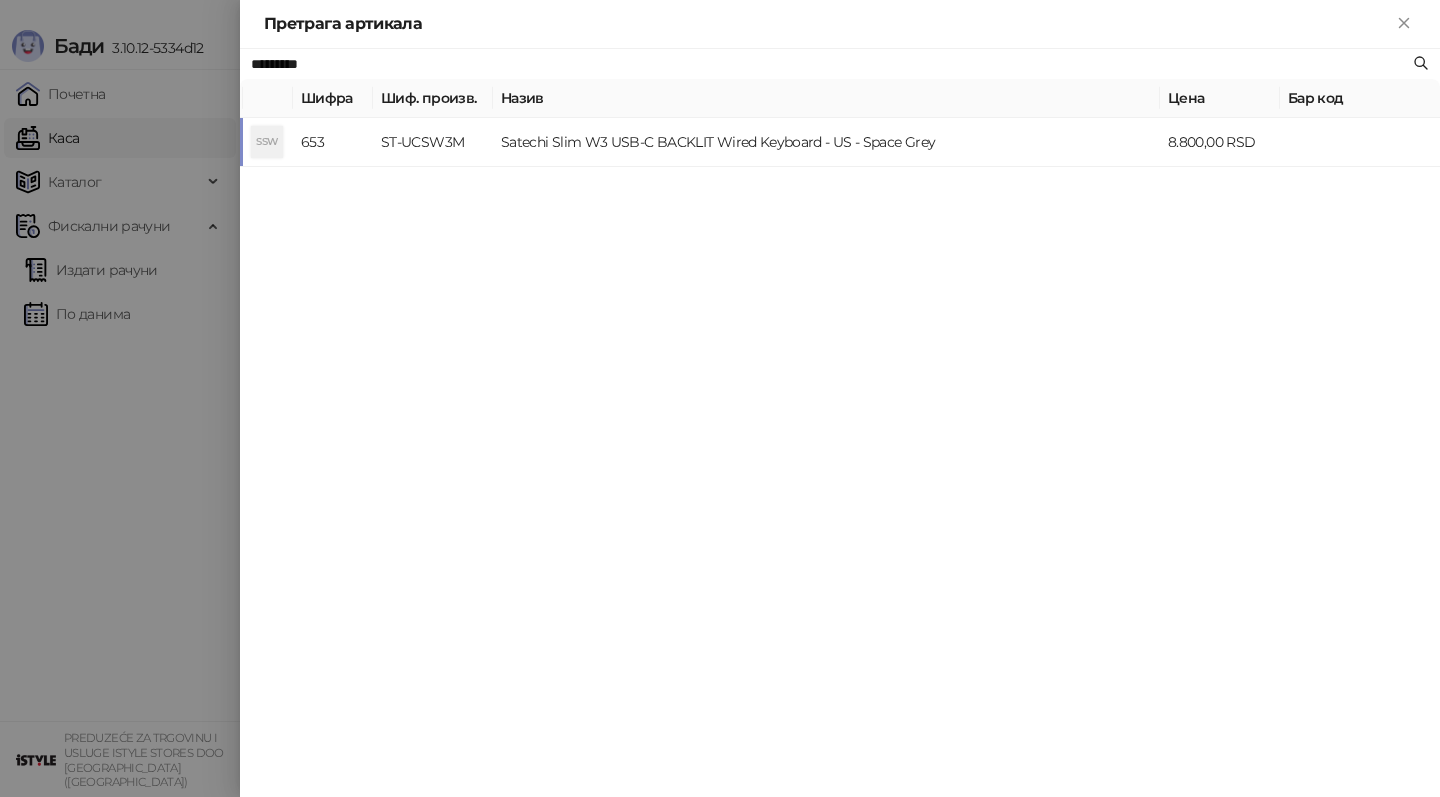 type on "*********" 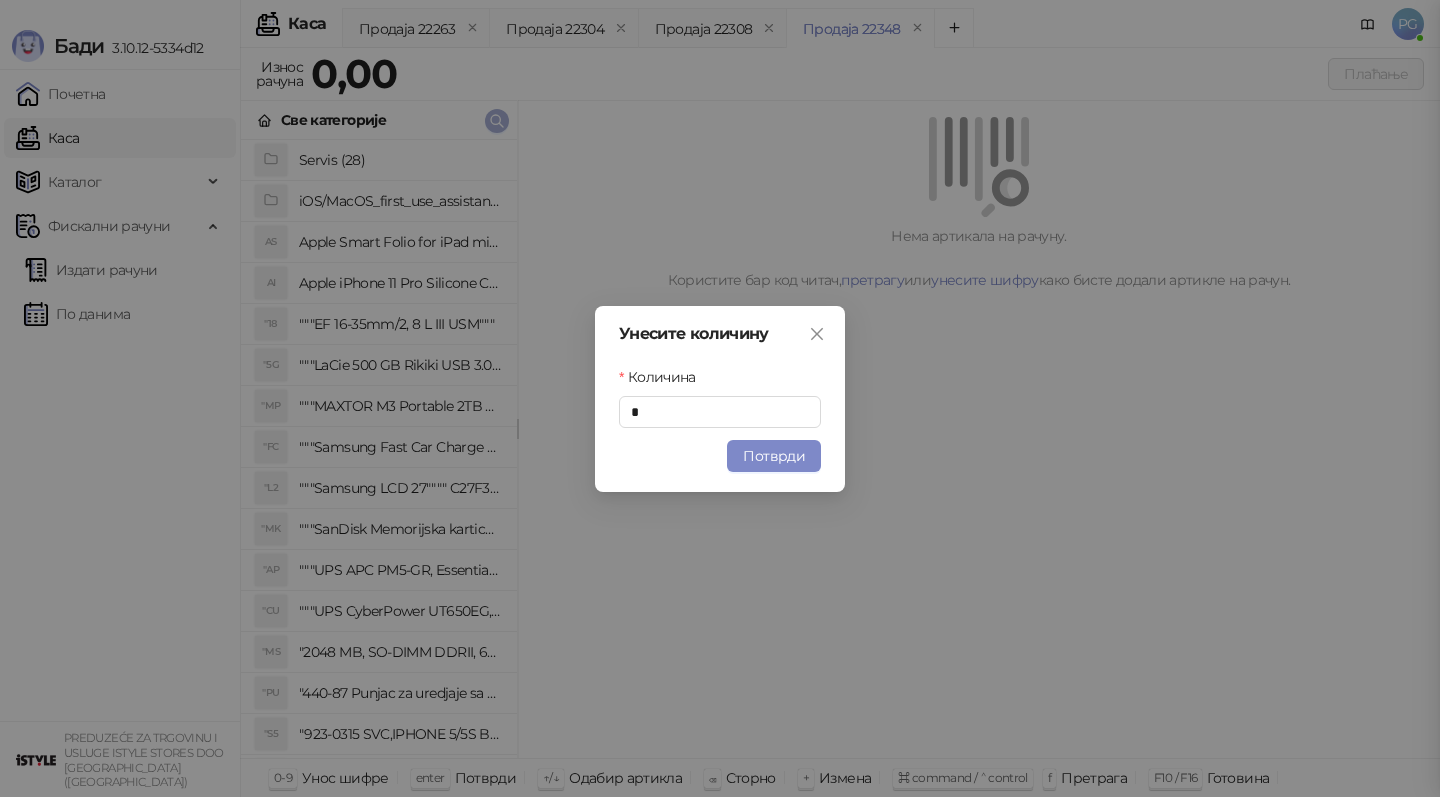 type 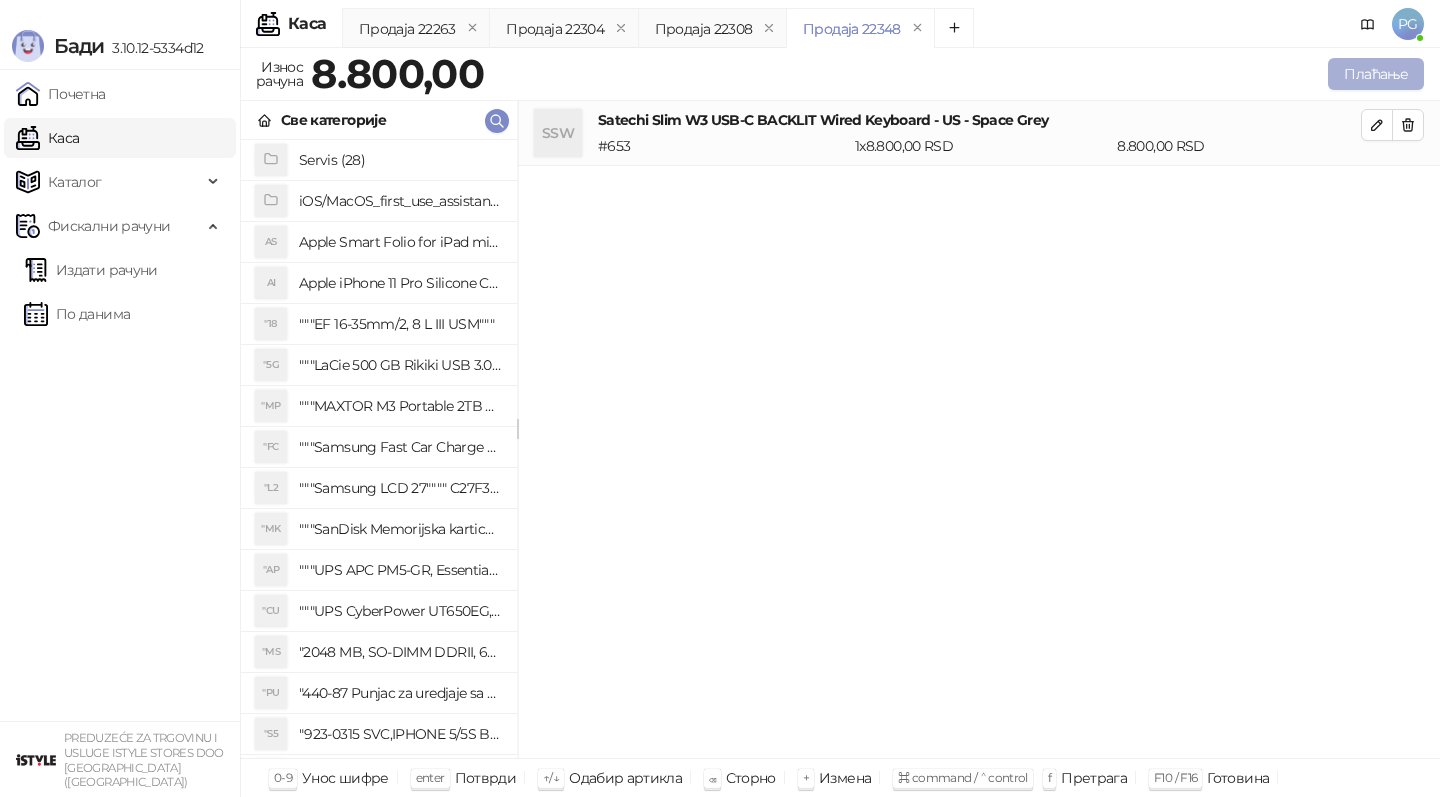 click on "Плаћање" at bounding box center [1376, 74] 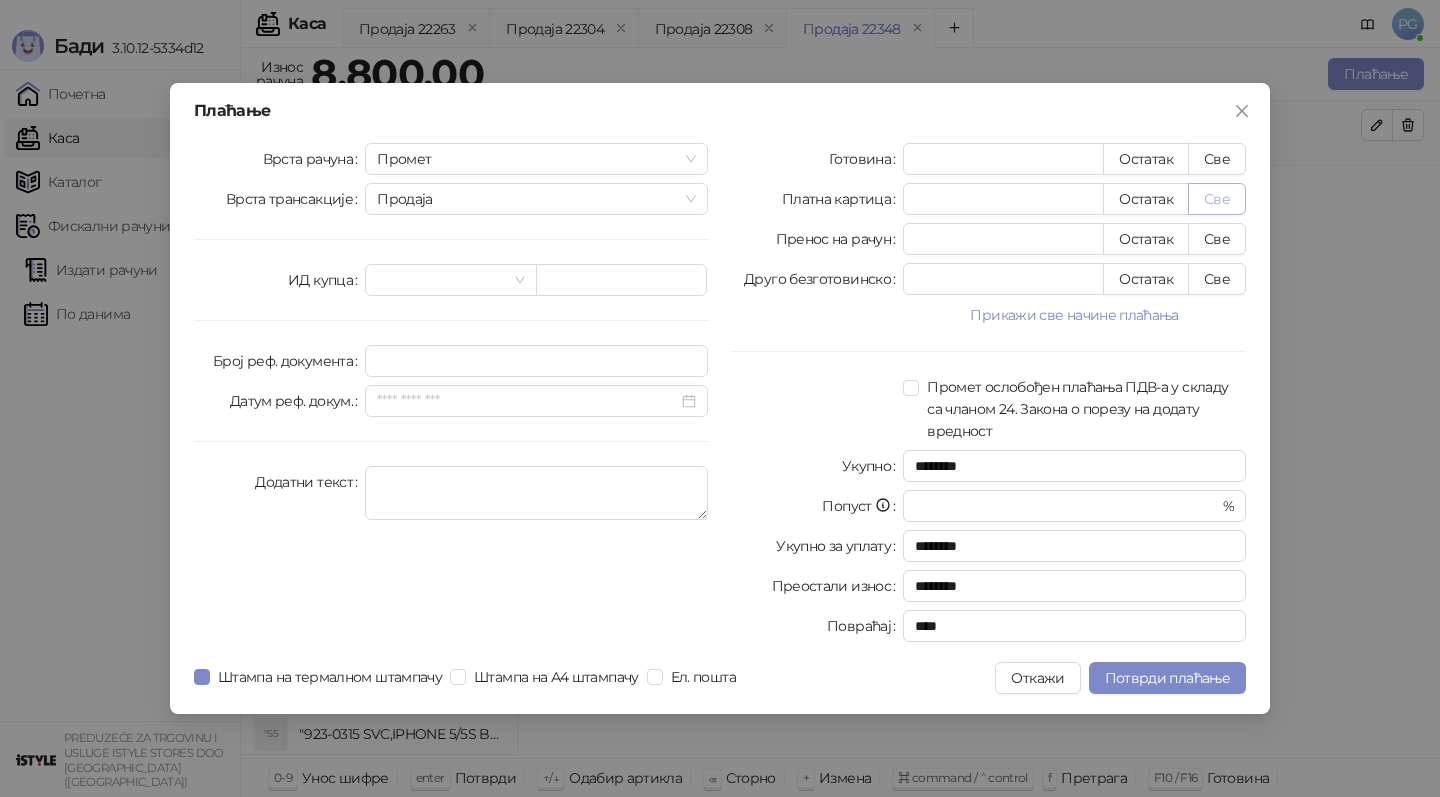 click on "Све" at bounding box center [1217, 199] 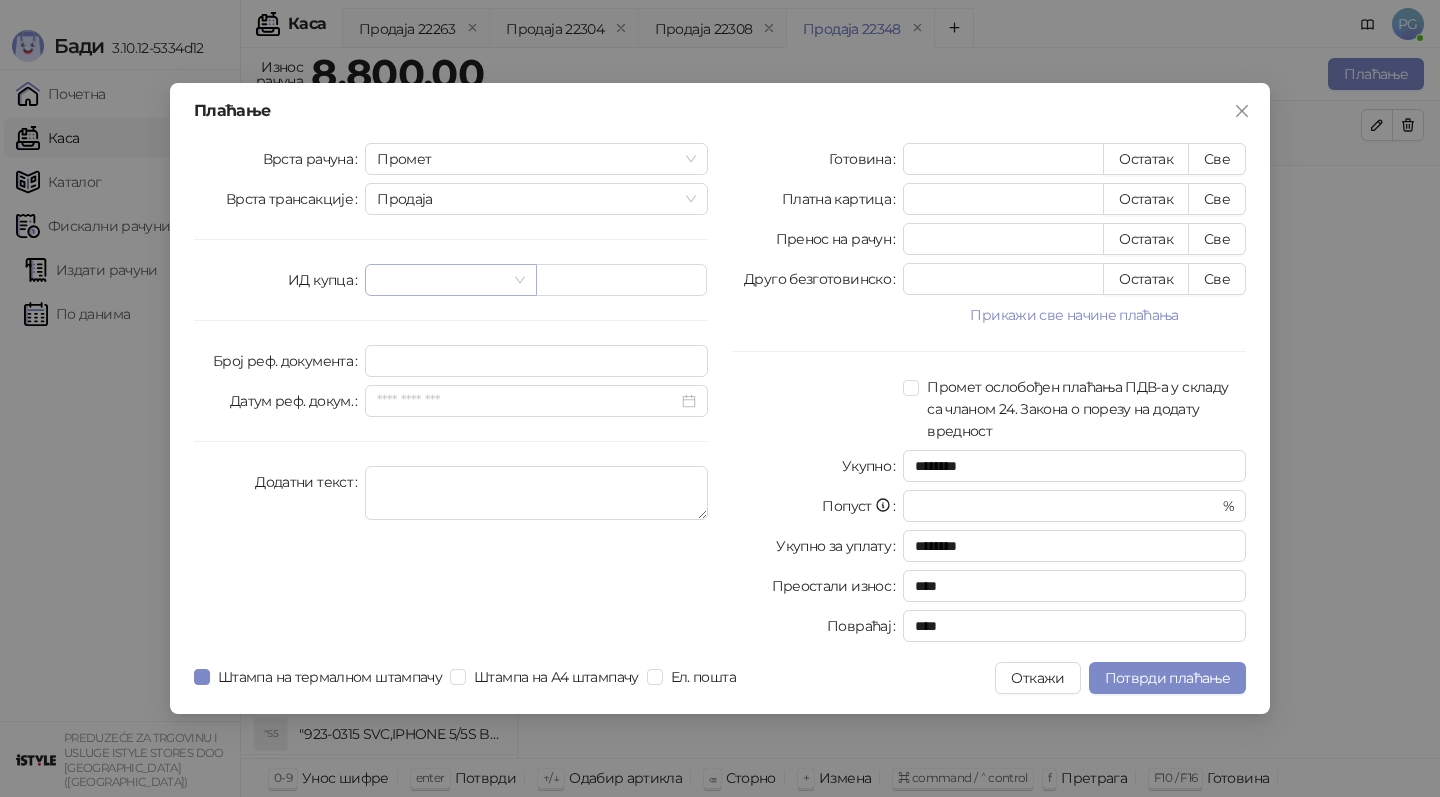 click at bounding box center (441, 280) 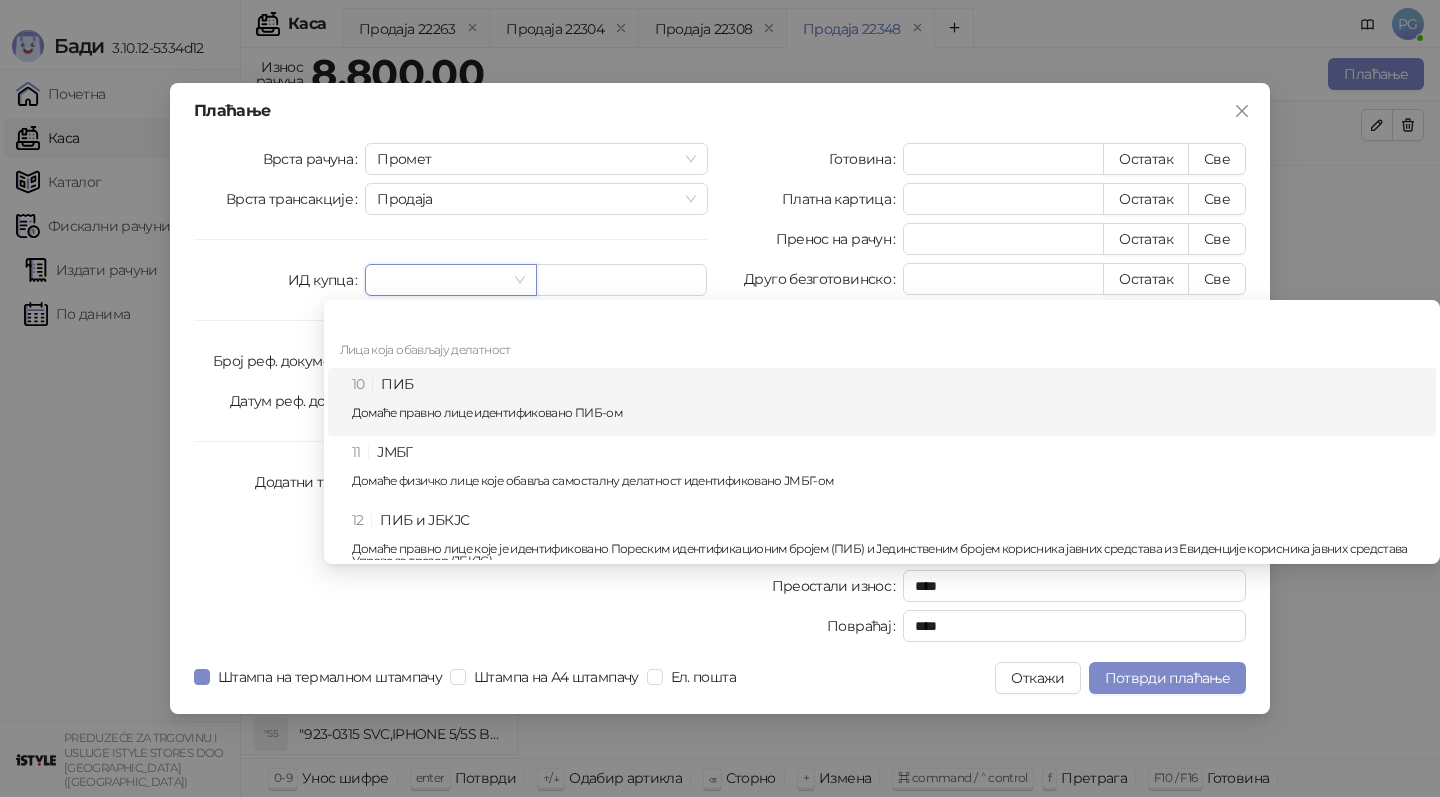 click on "10 ПИБ Домаће правно лице идентификовано ПИБ-ом" at bounding box center (888, 402) 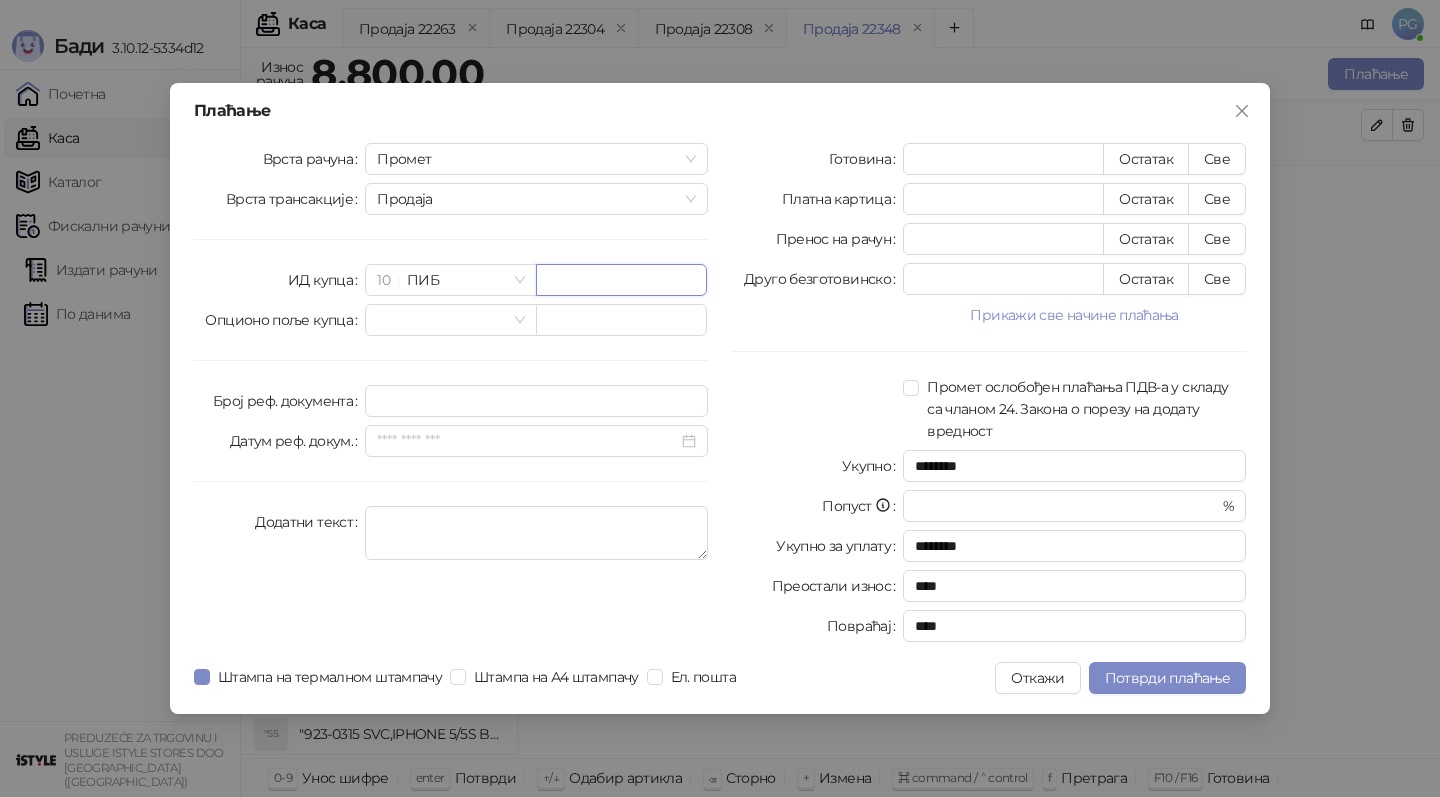 paste on "*********" 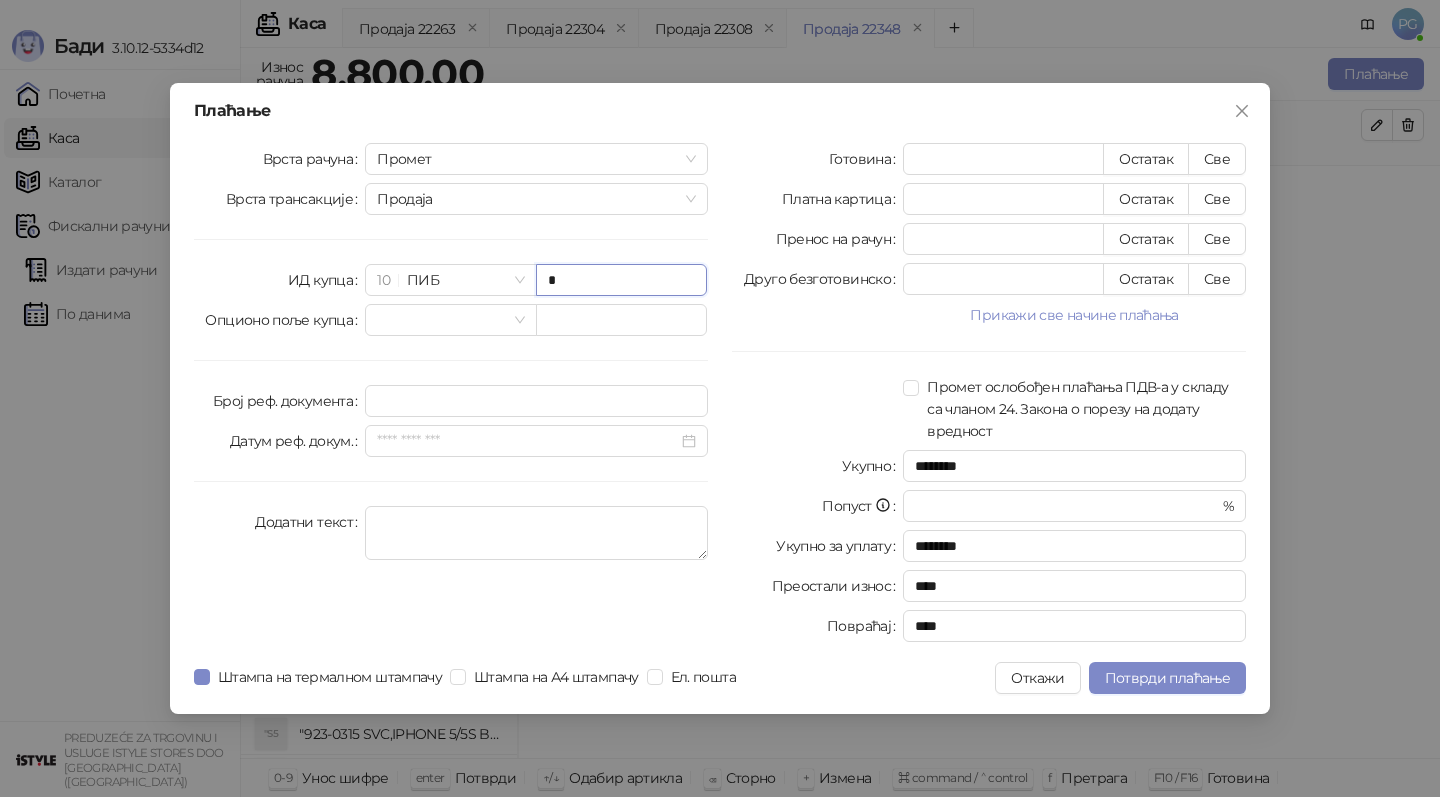type on "*" 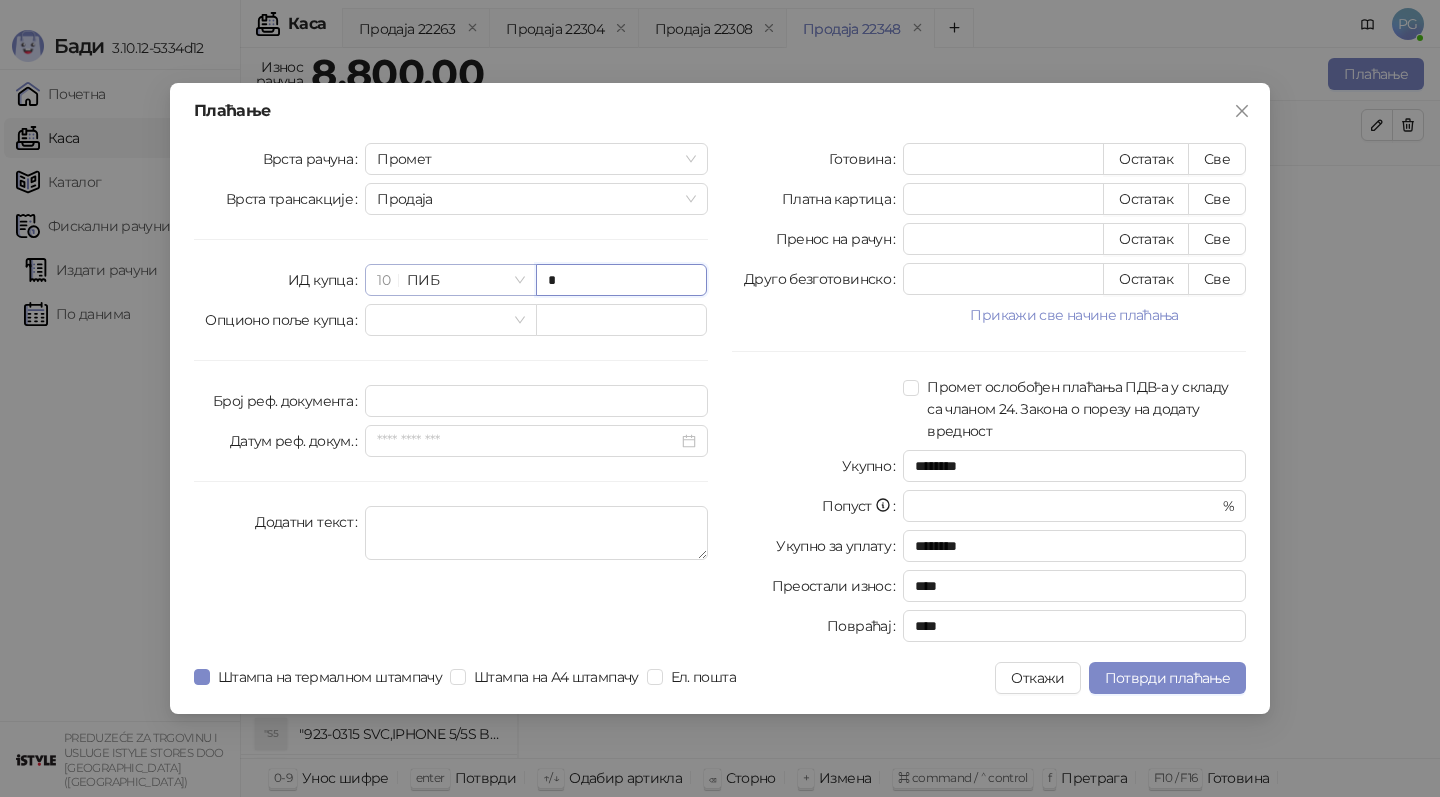 drag, startPoint x: 588, startPoint y: 280, endPoint x: 451, endPoint y: 280, distance: 137 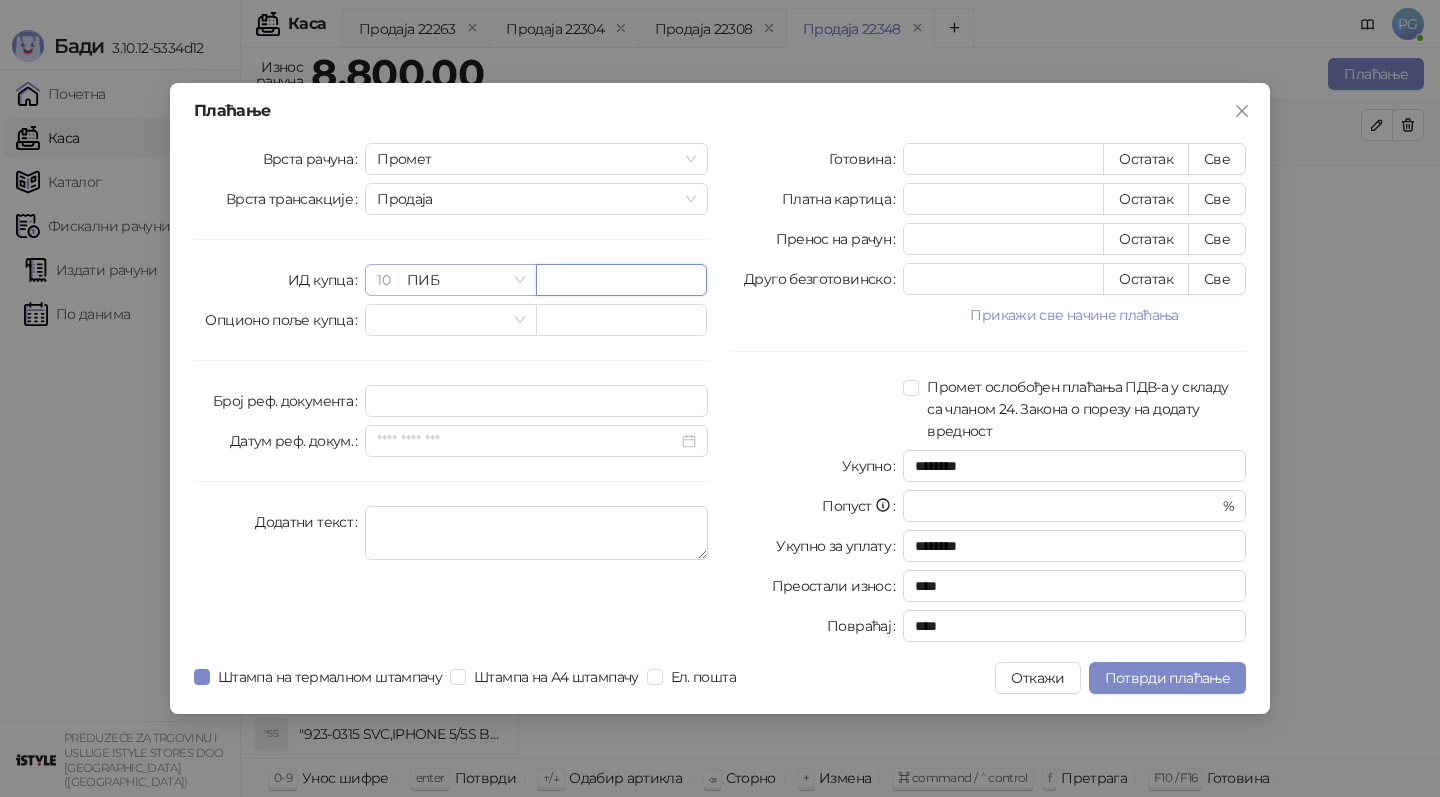 paste on "*********" 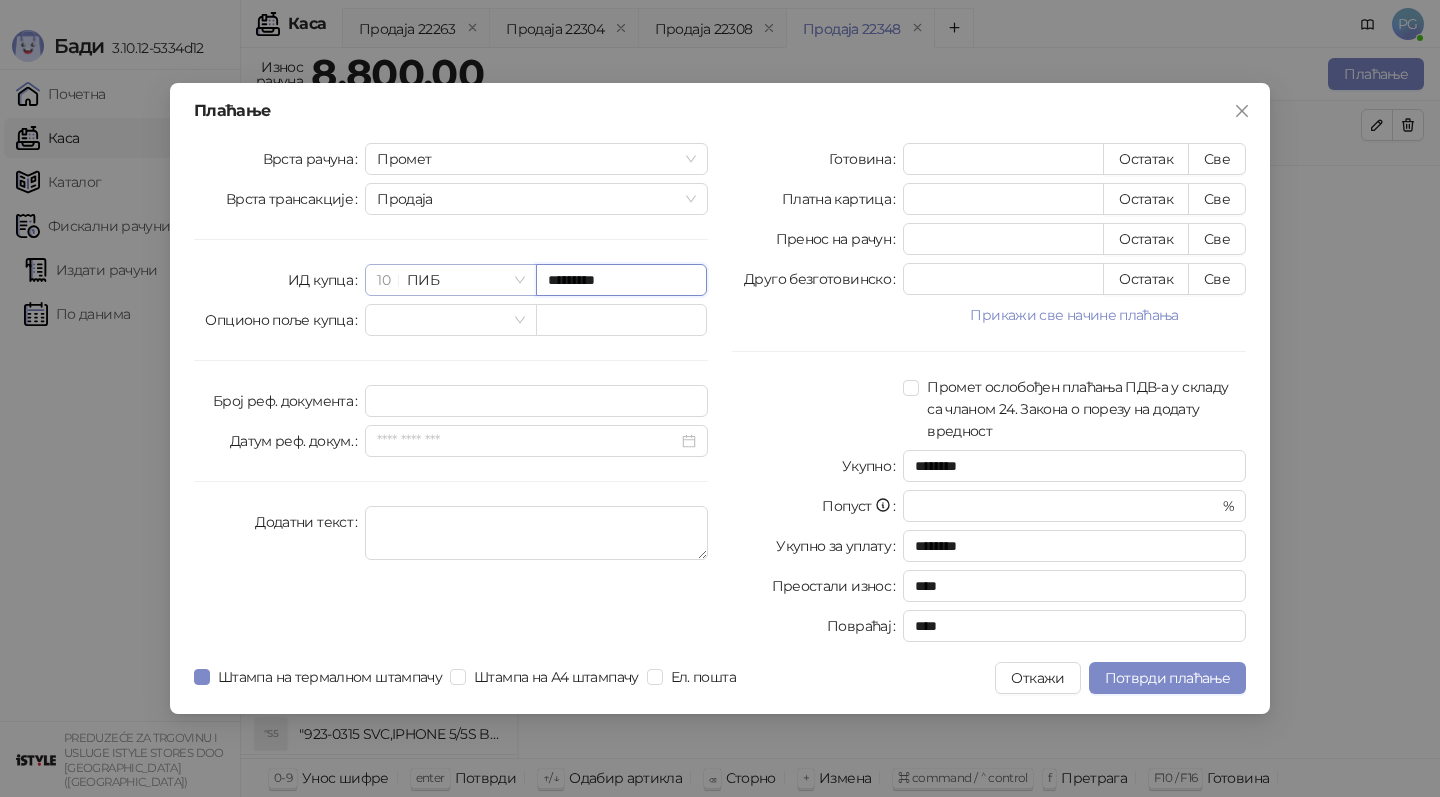 type on "*********" 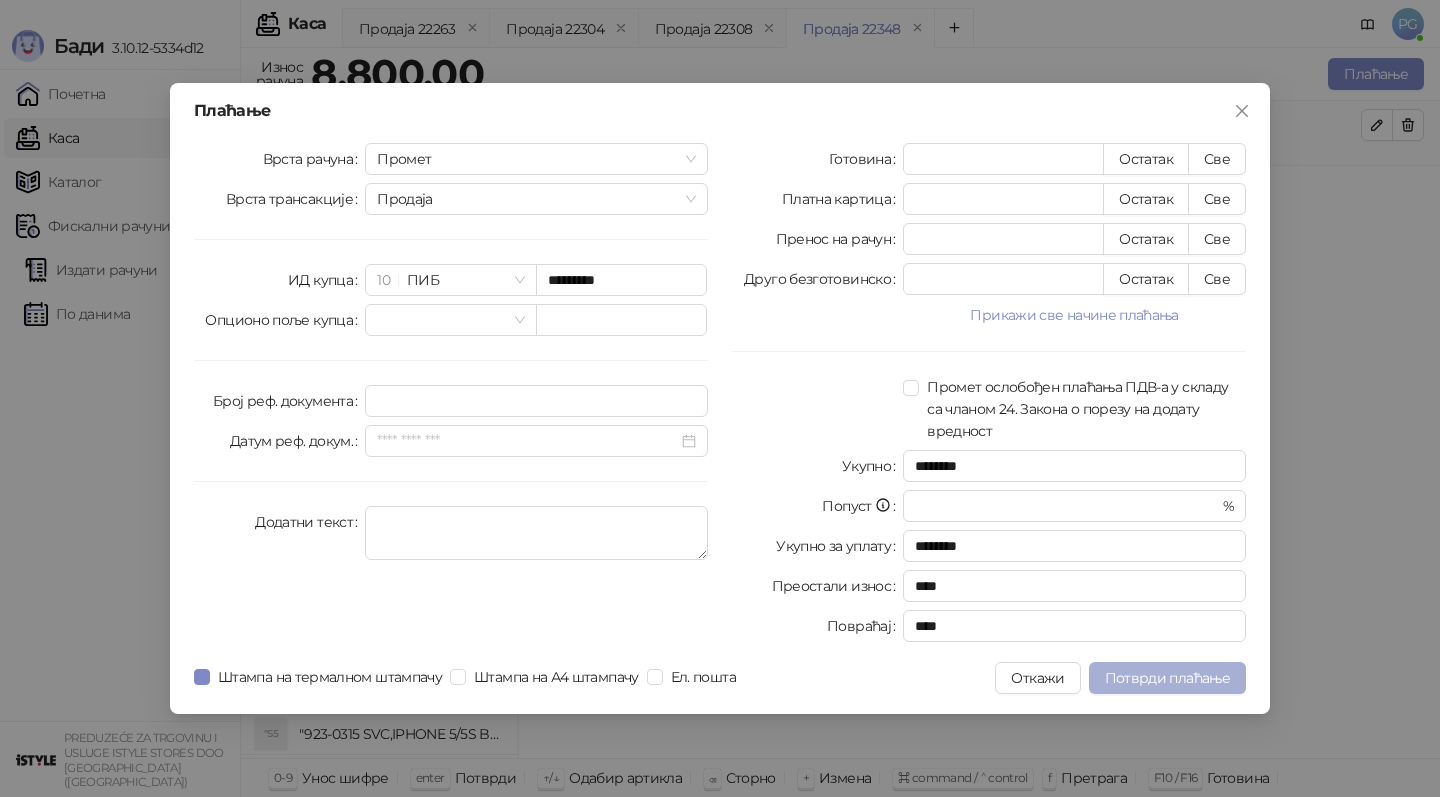 click on "Потврди плаћање" at bounding box center [1167, 678] 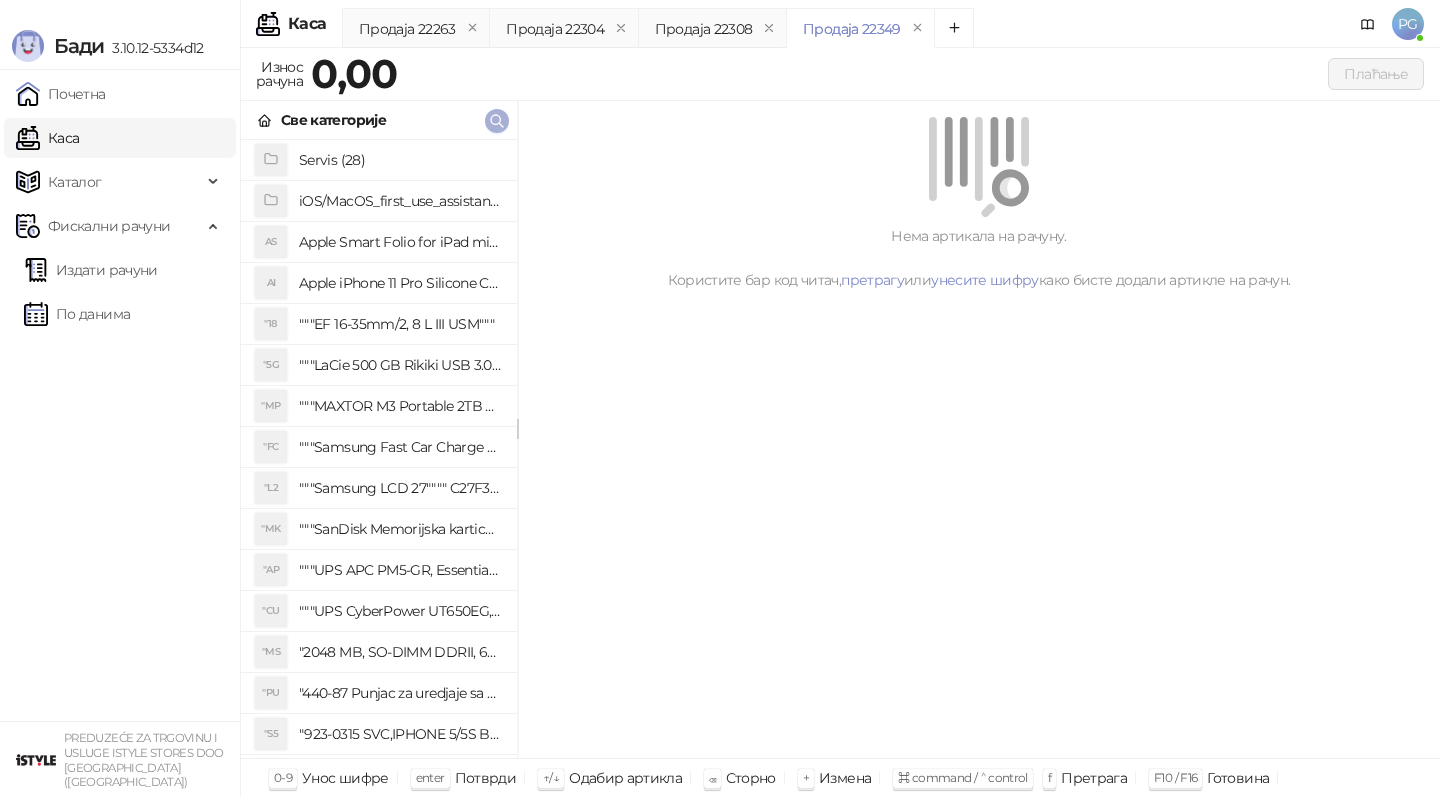 click 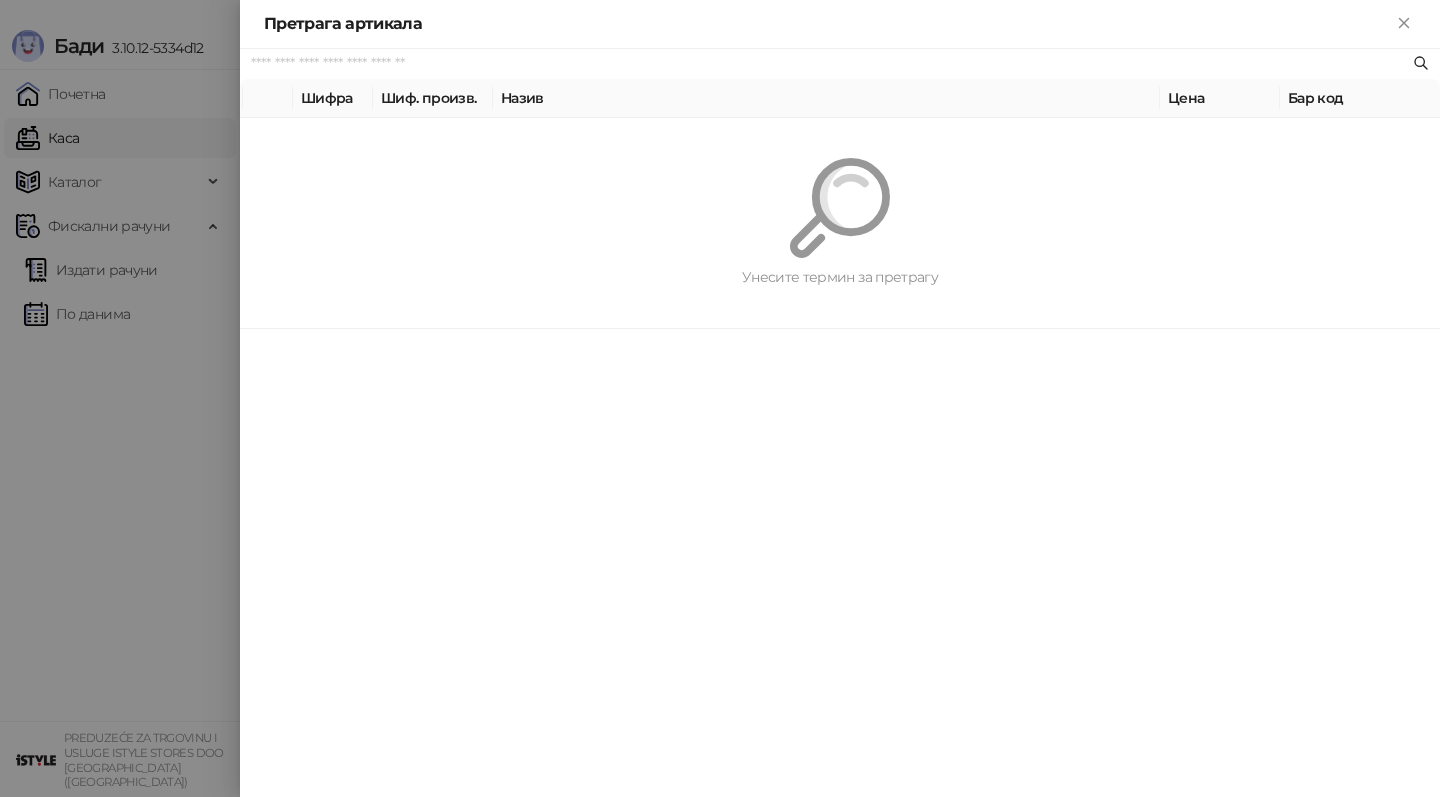 paste on "*********" 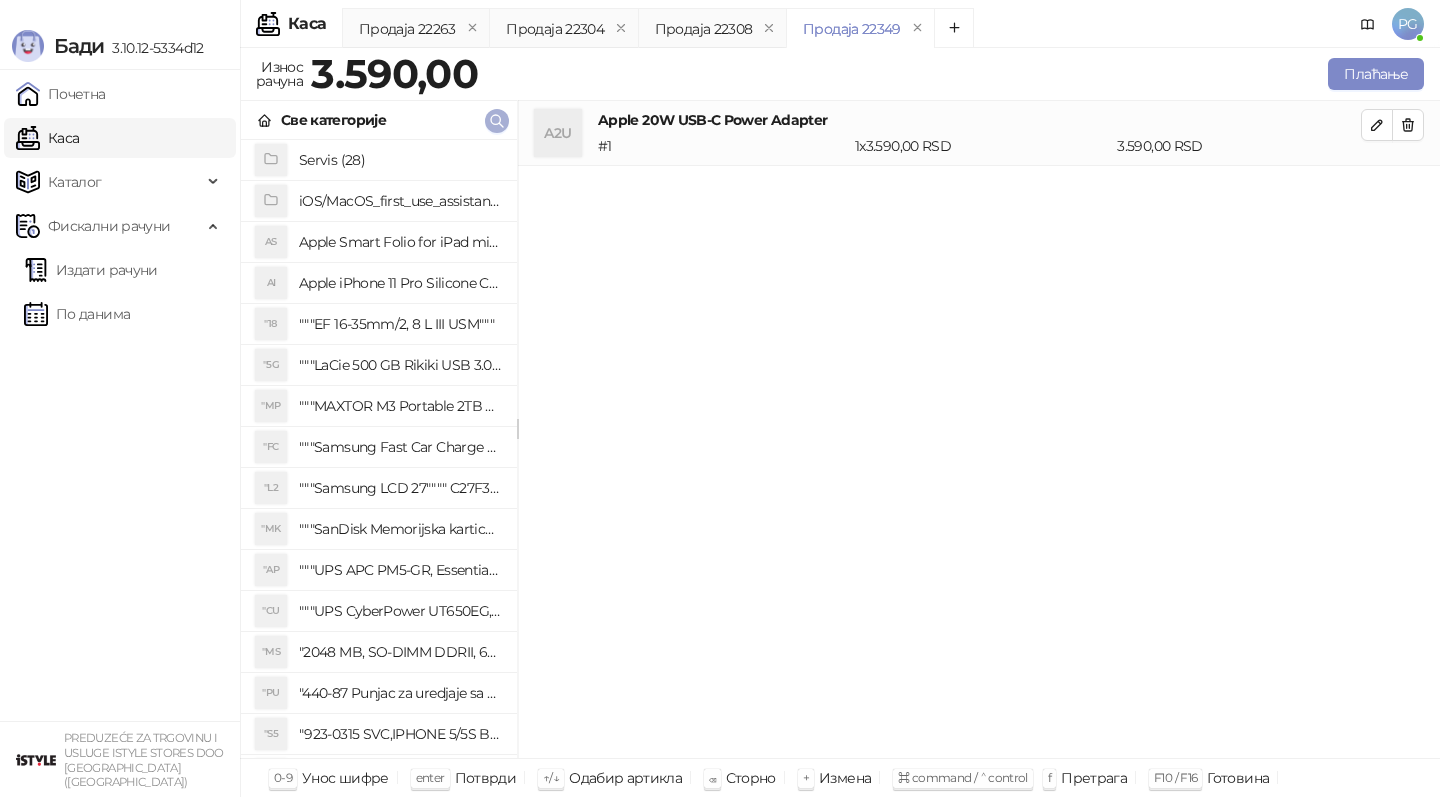 click 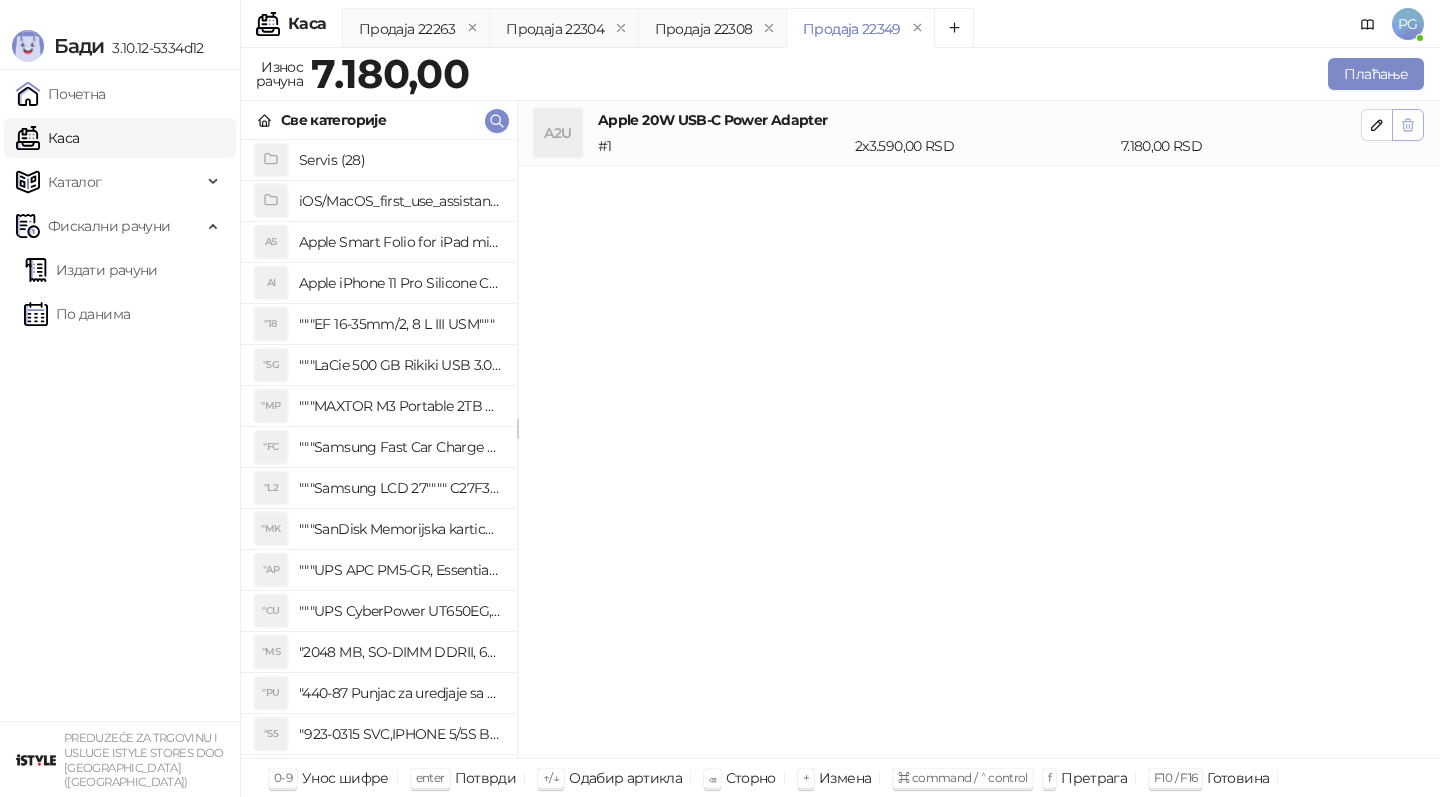 click 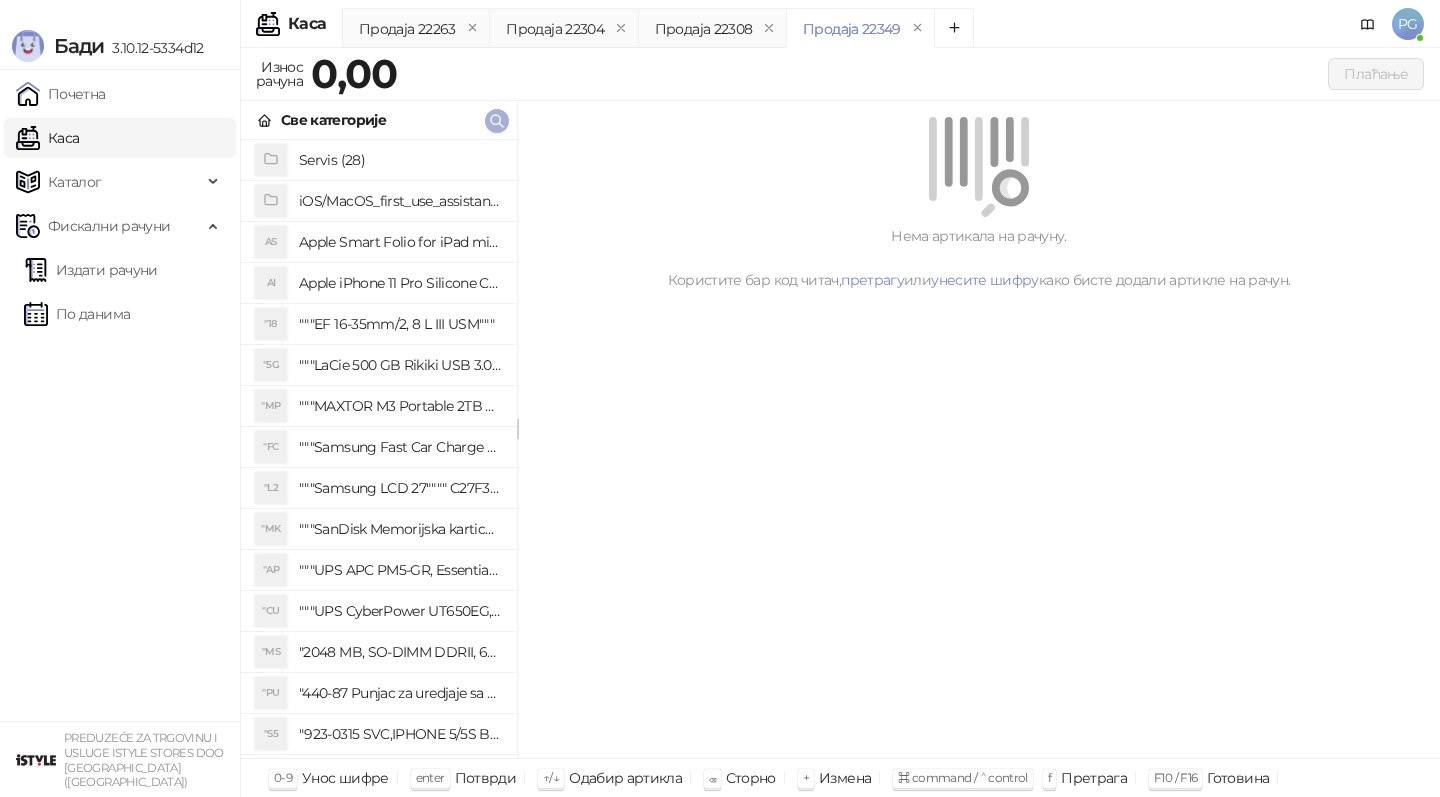 click at bounding box center (497, 121) 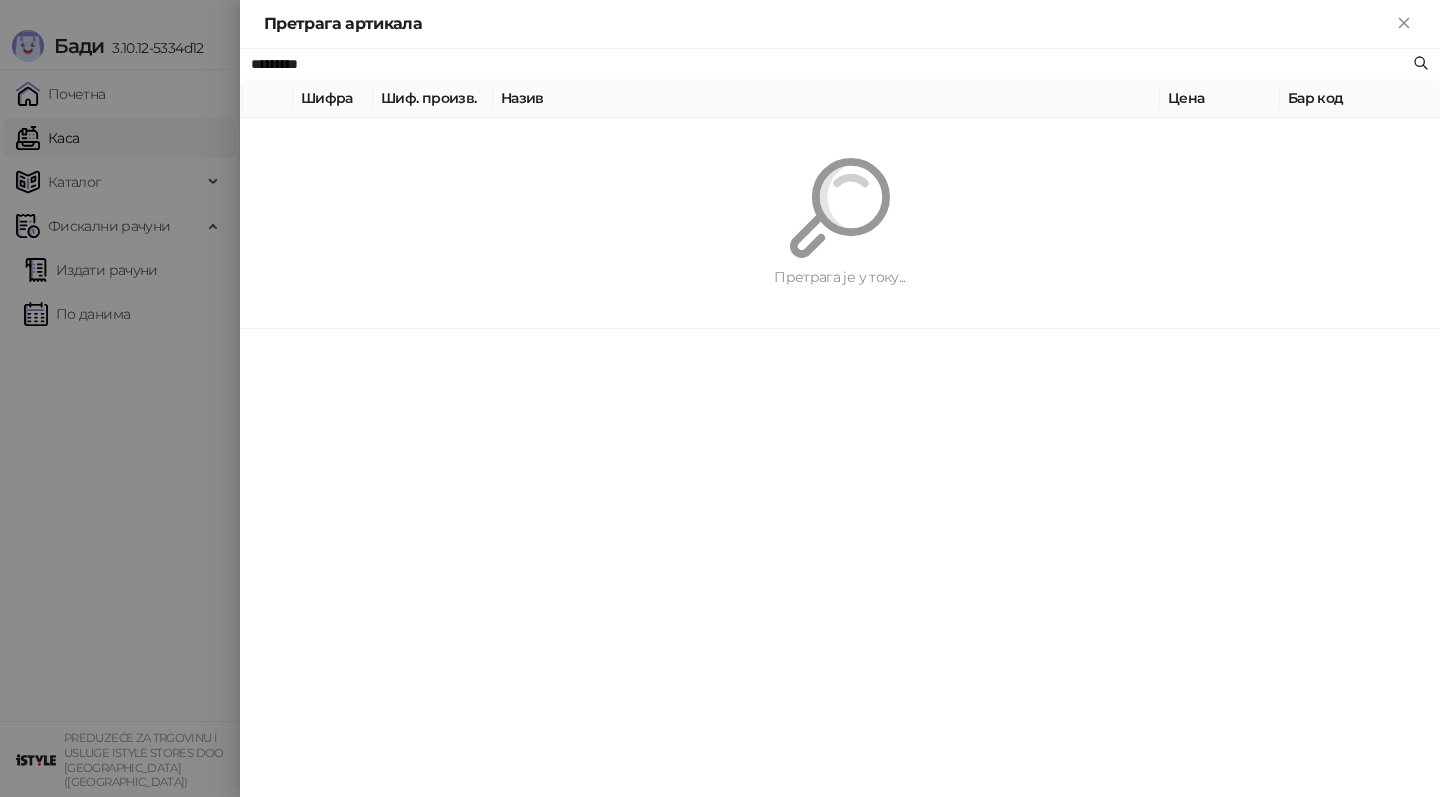 paste 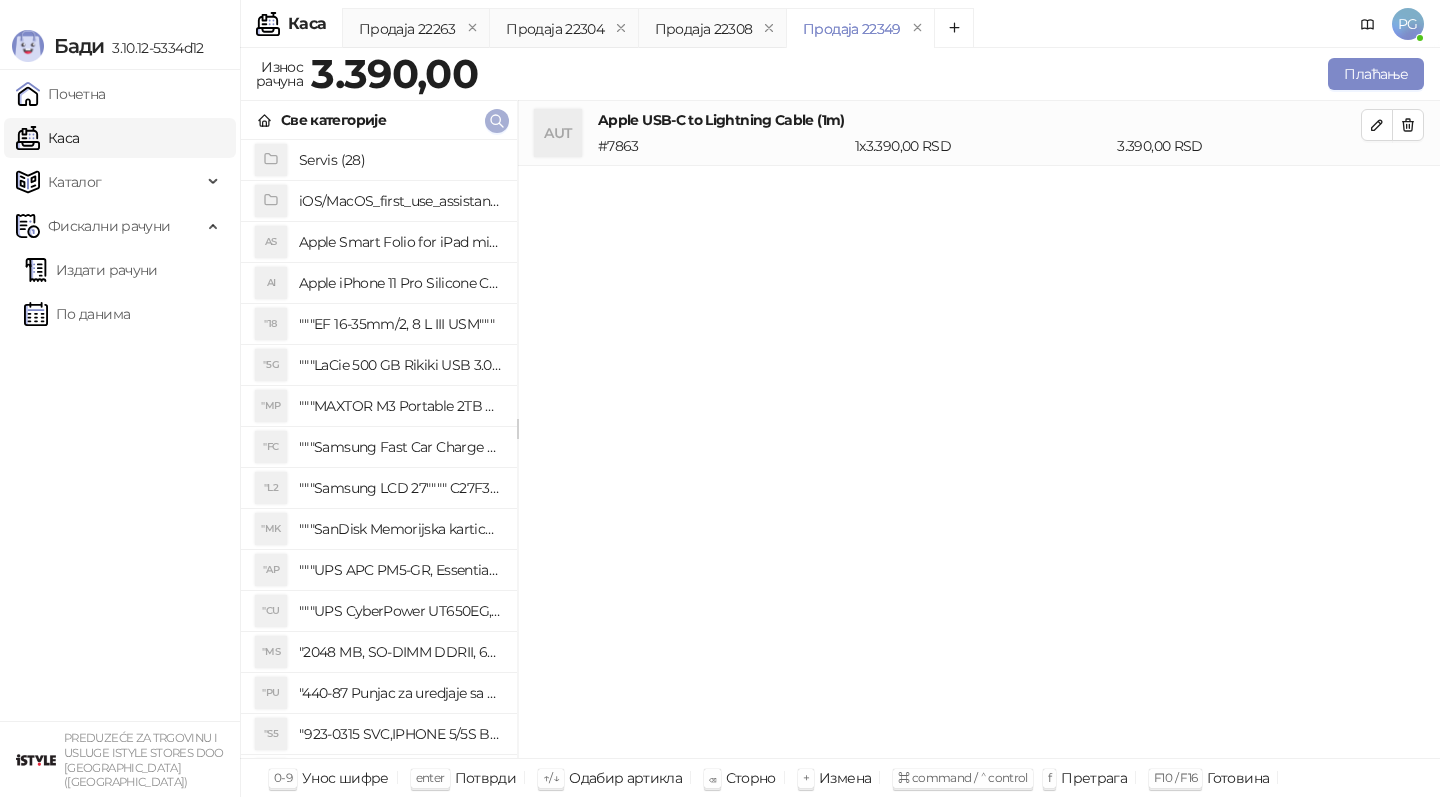 click 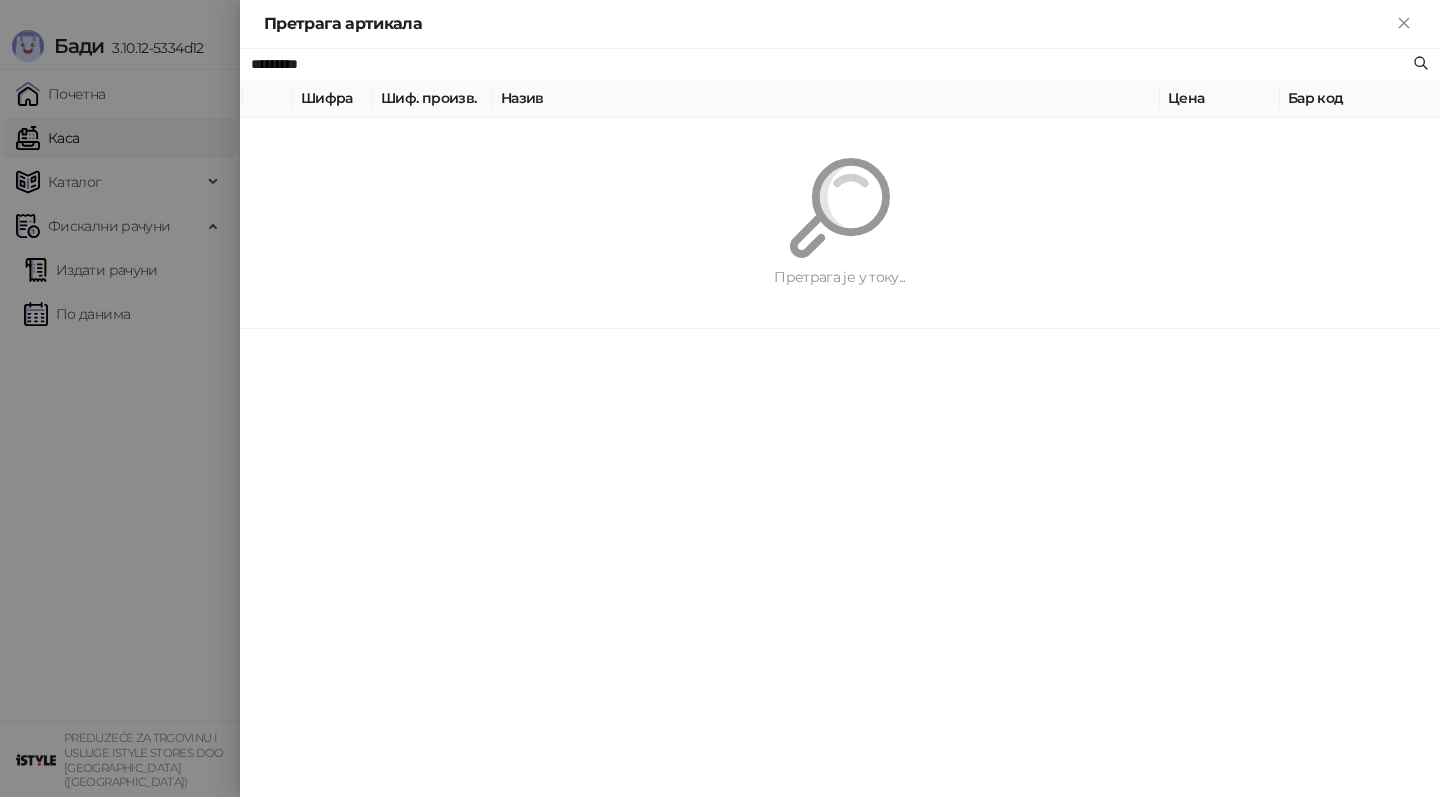paste 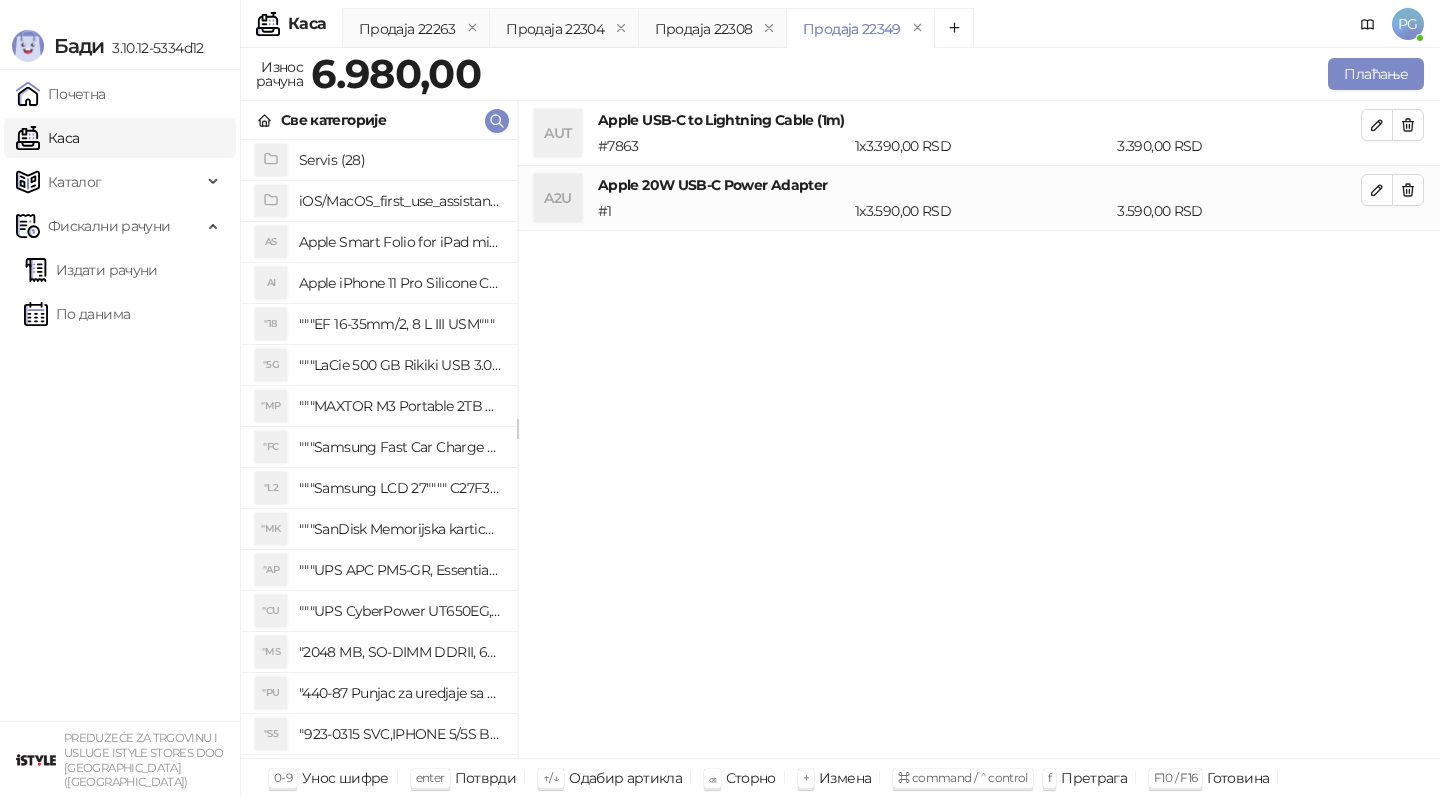click on "Све категорије" at bounding box center (379, 120) 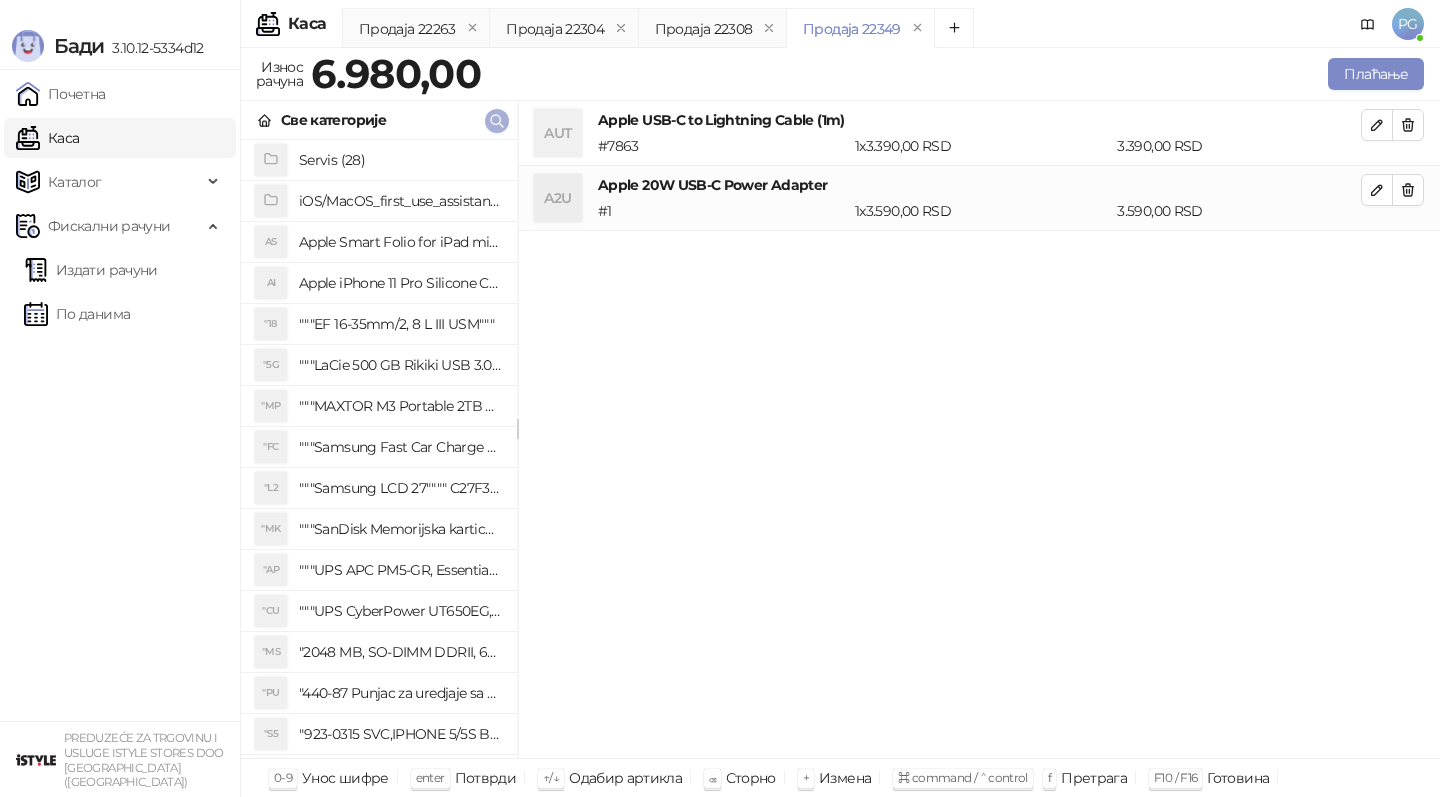 click 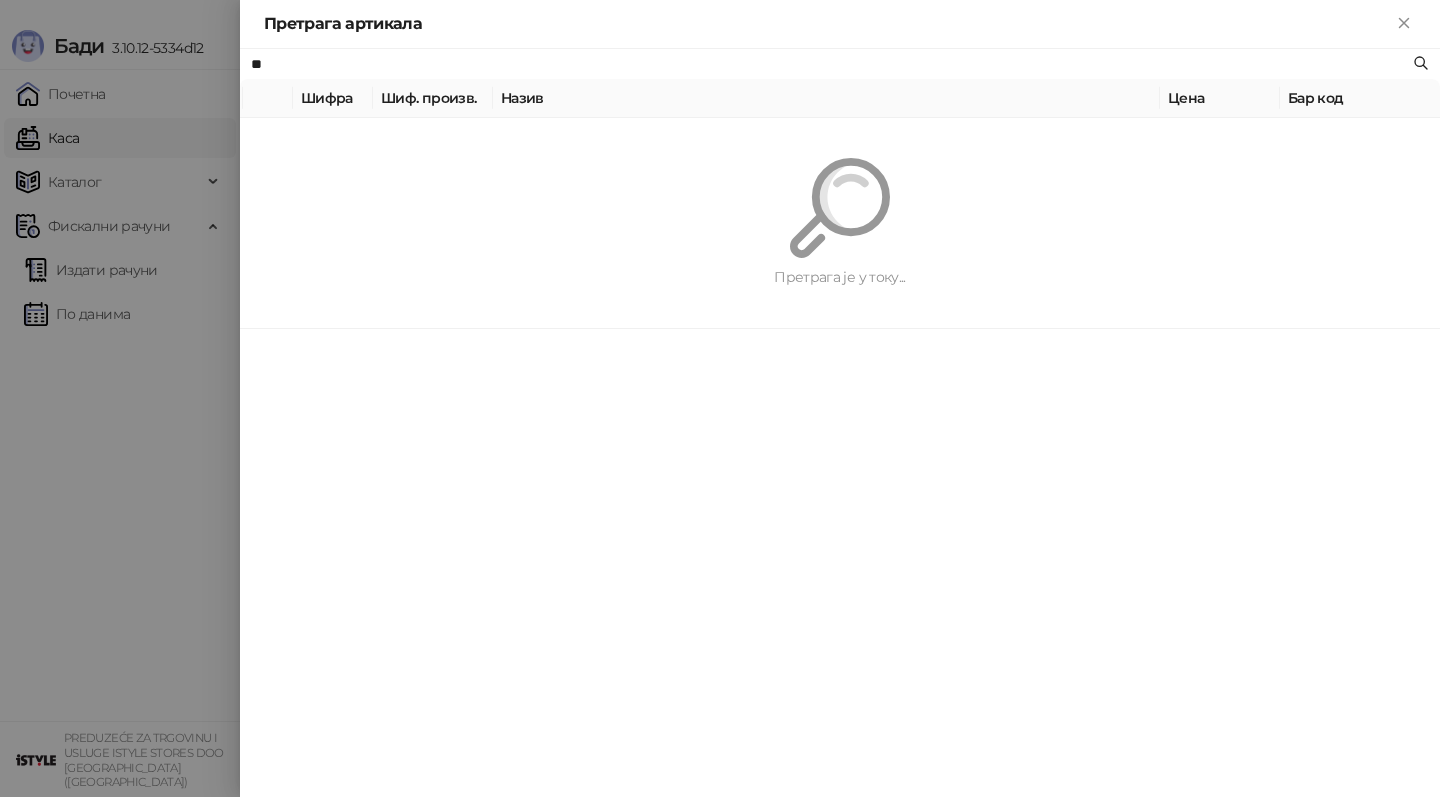 type on "*" 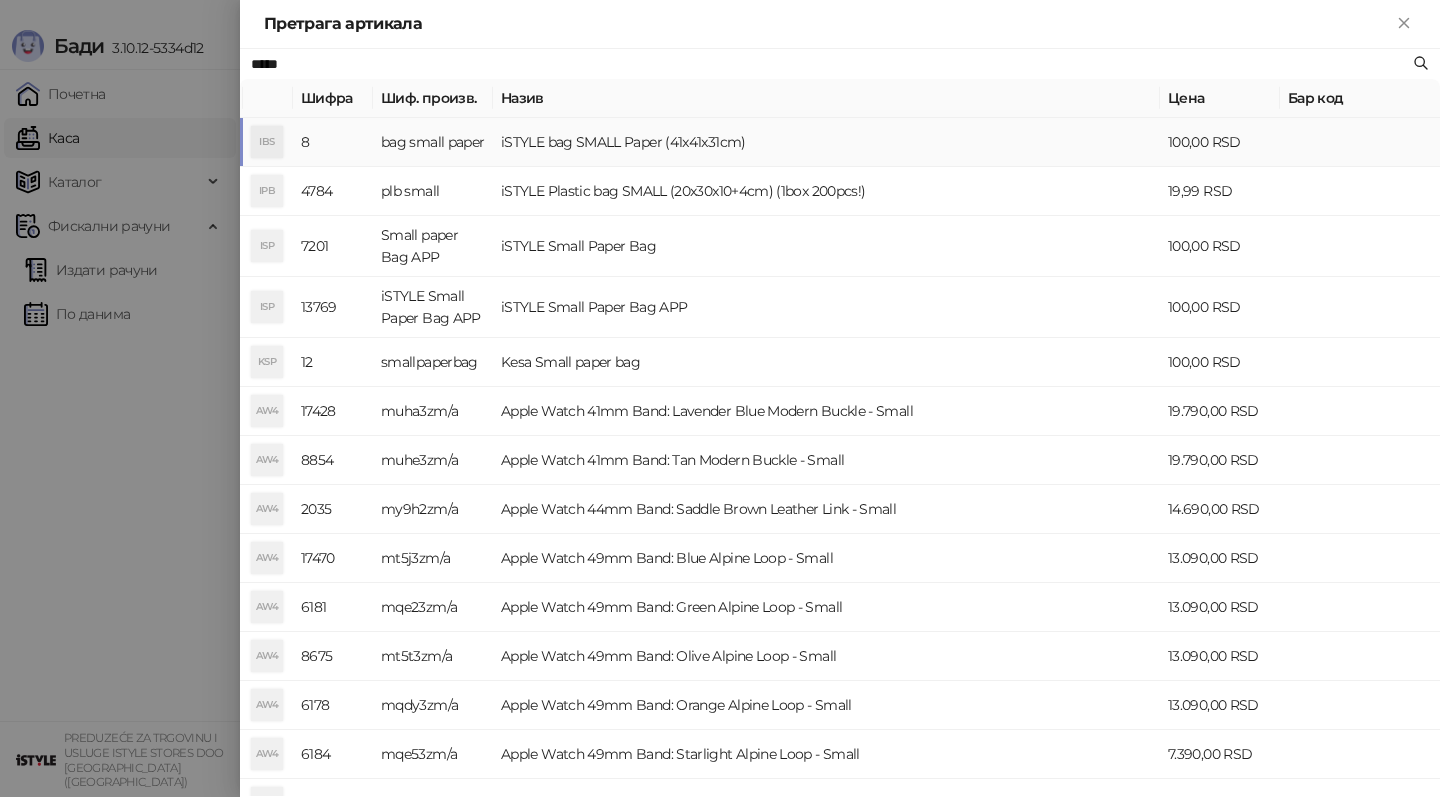 type on "*****" 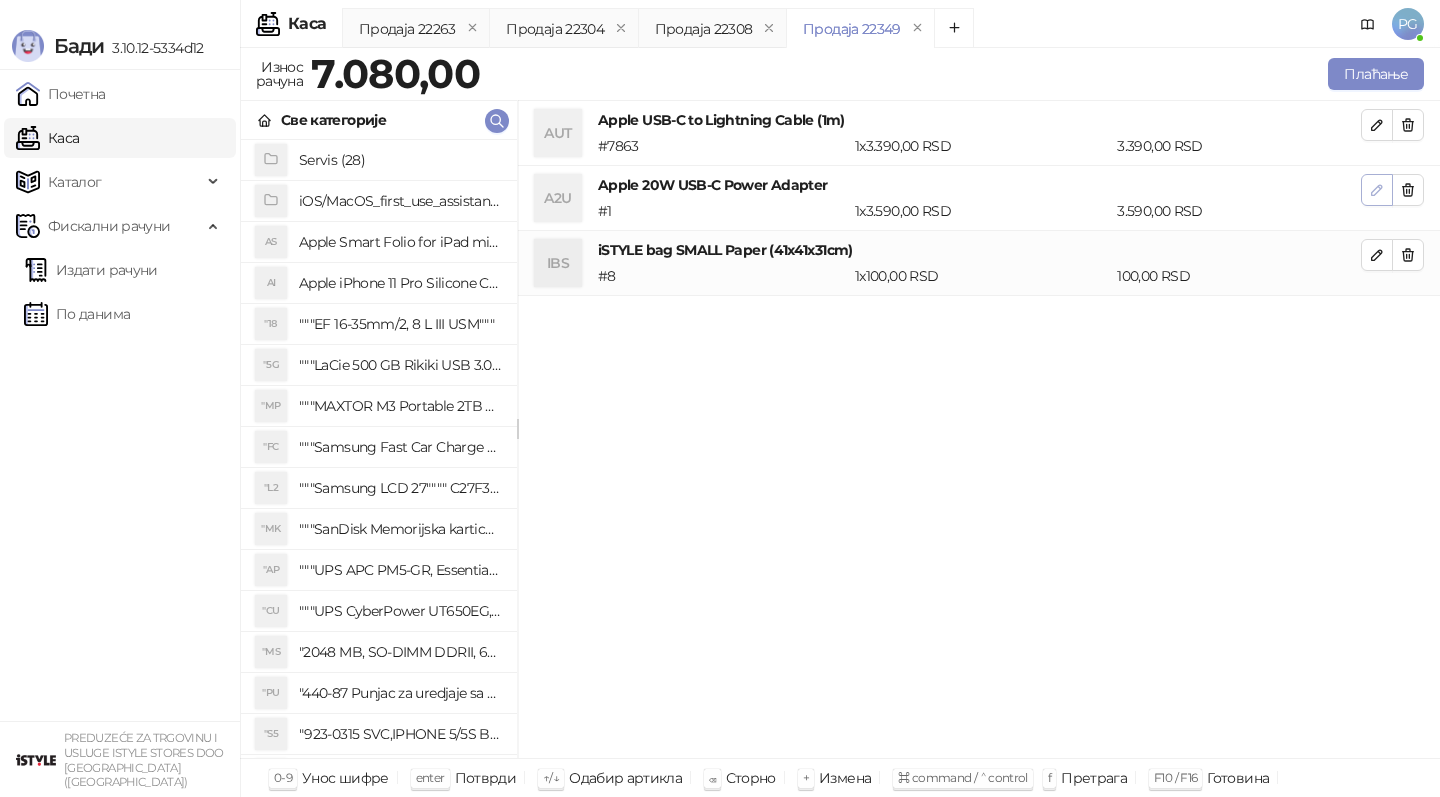 click at bounding box center (1377, 190) 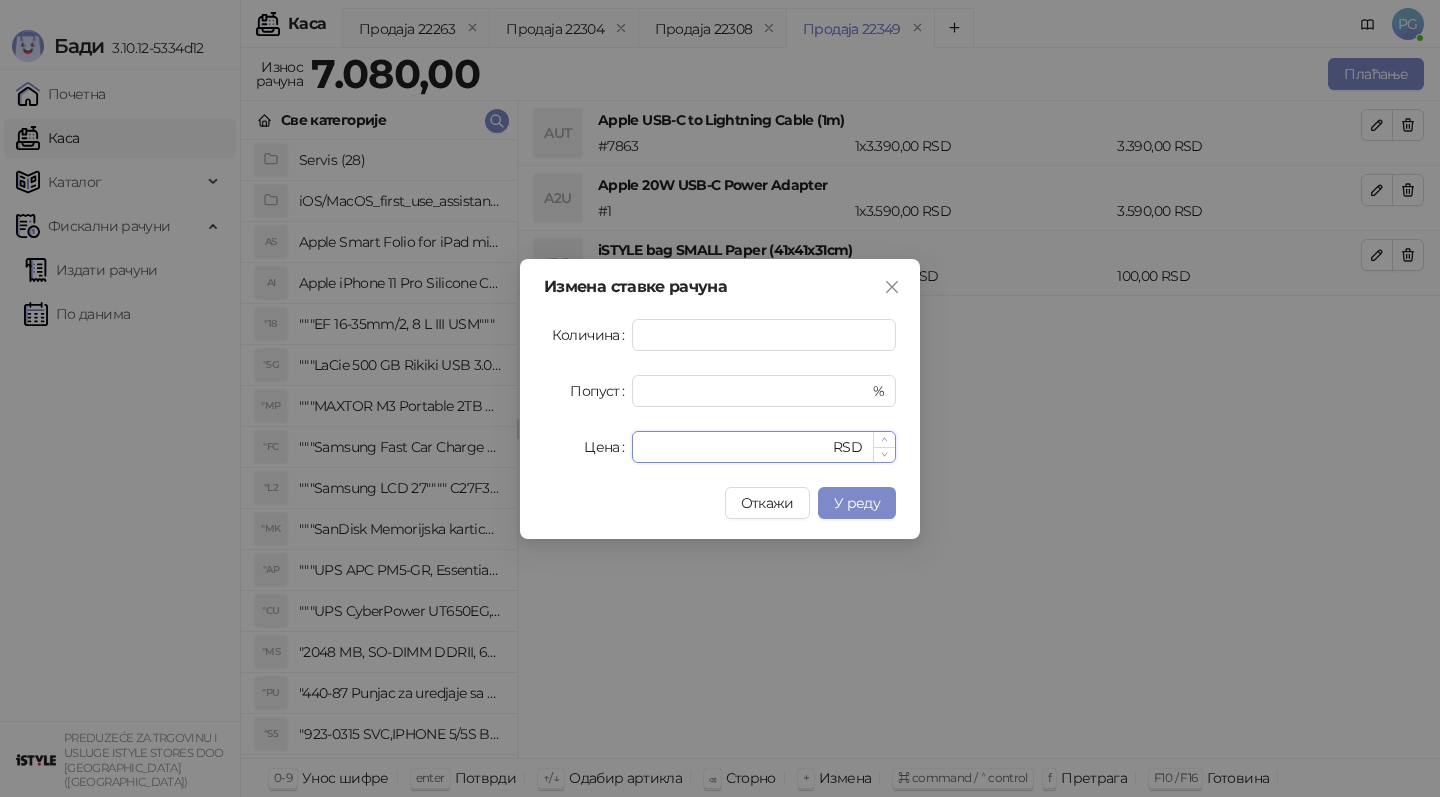 click on "****" at bounding box center (736, 447) 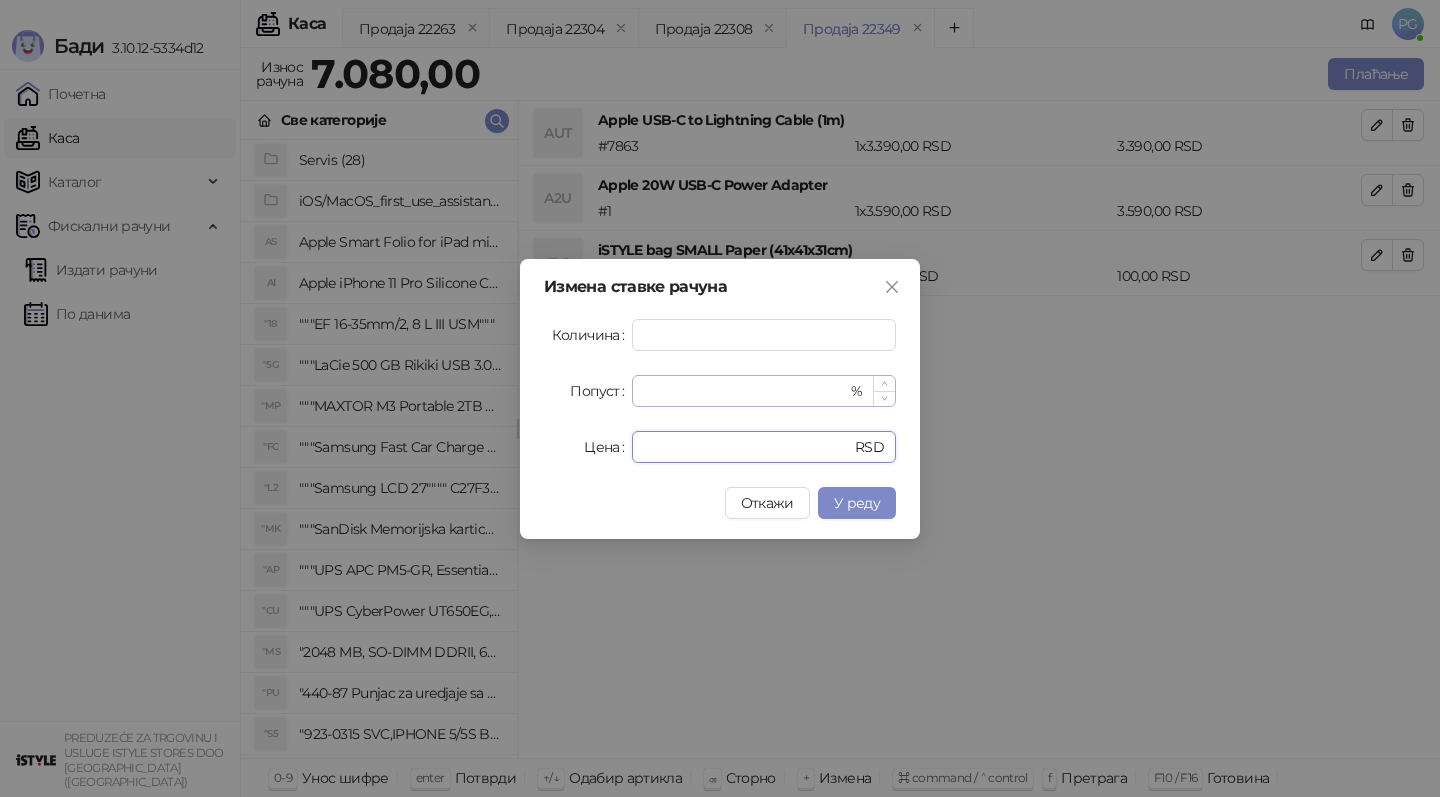 type on "****" 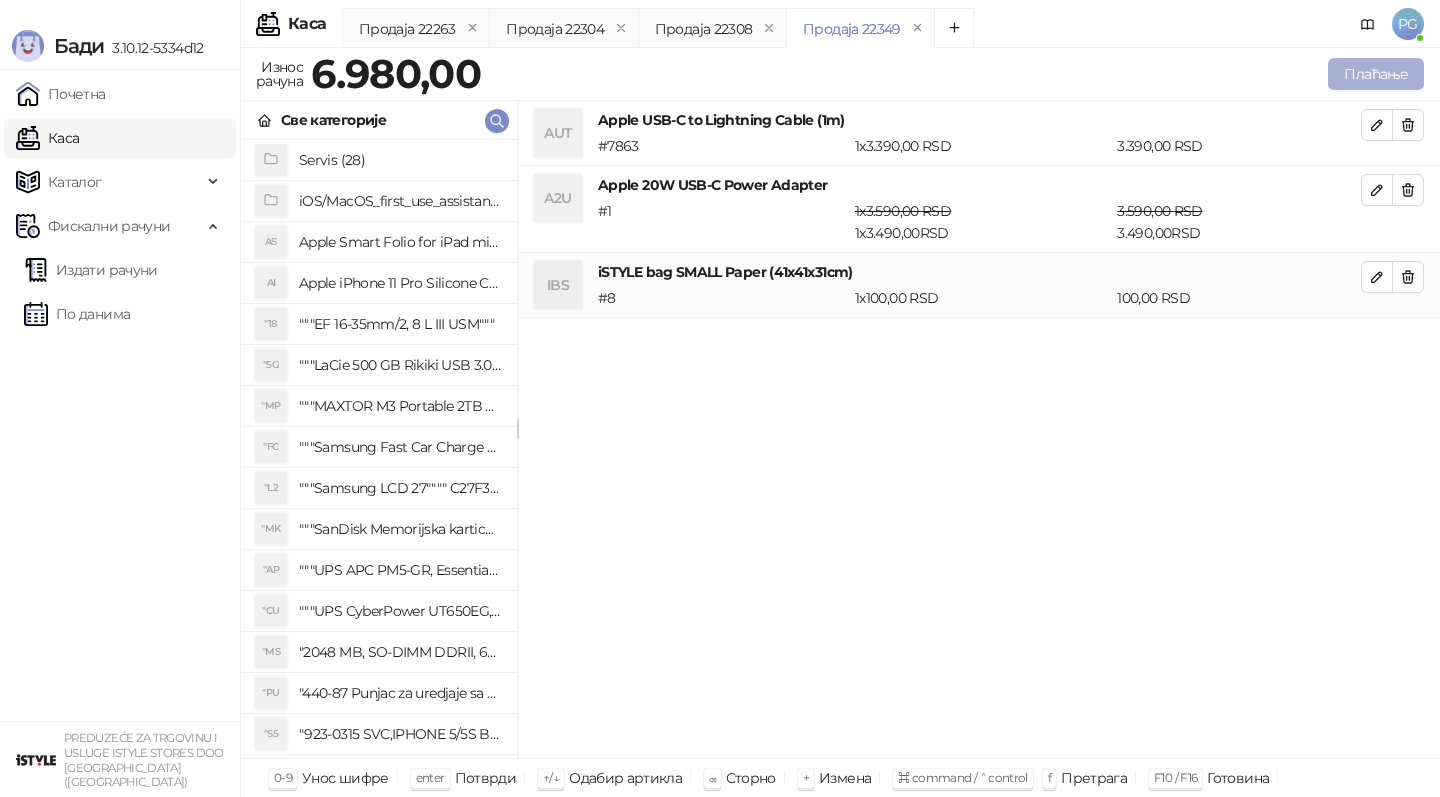 click on "Плаћање" at bounding box center [1376, 74] 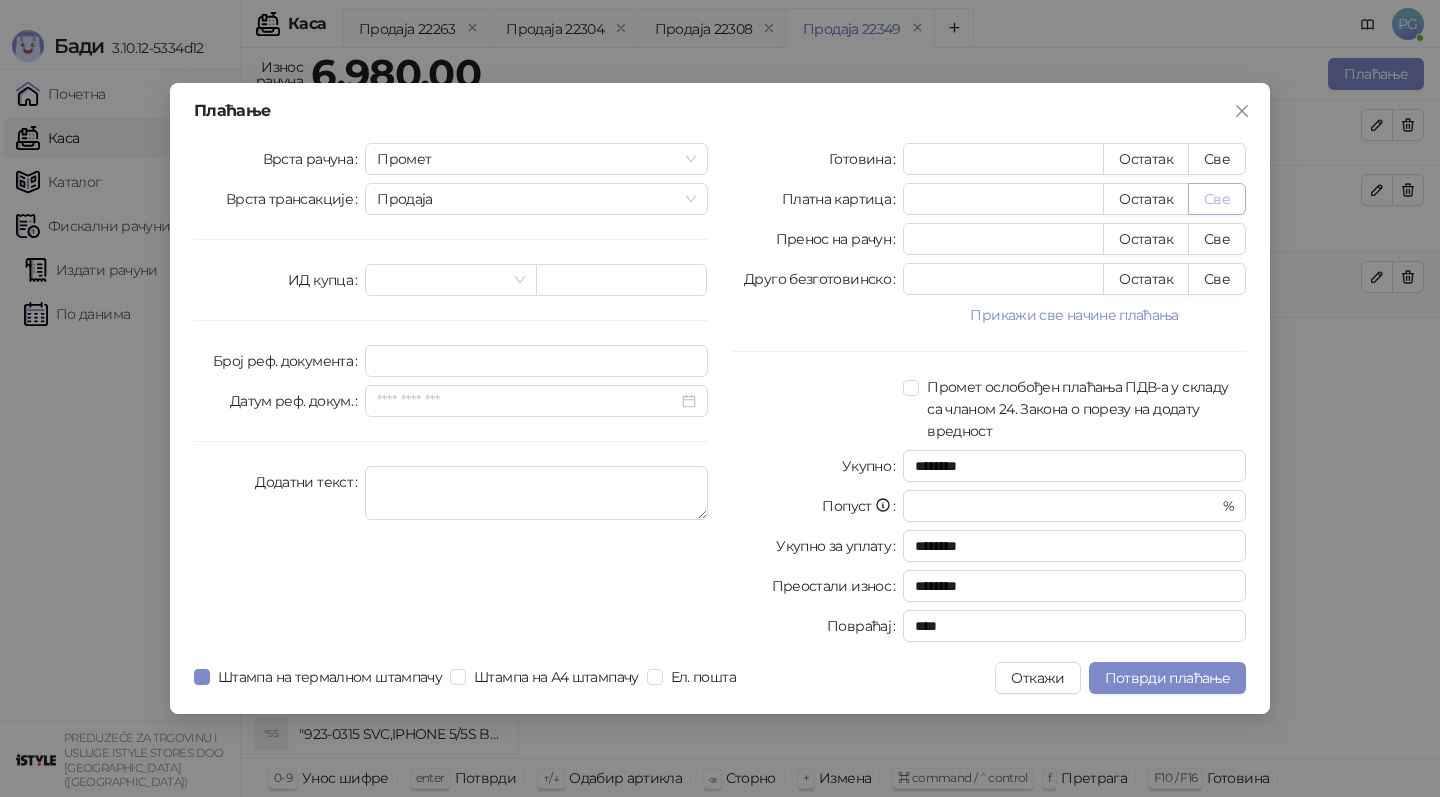 click on "Све" at bounding box center (1217, 199) 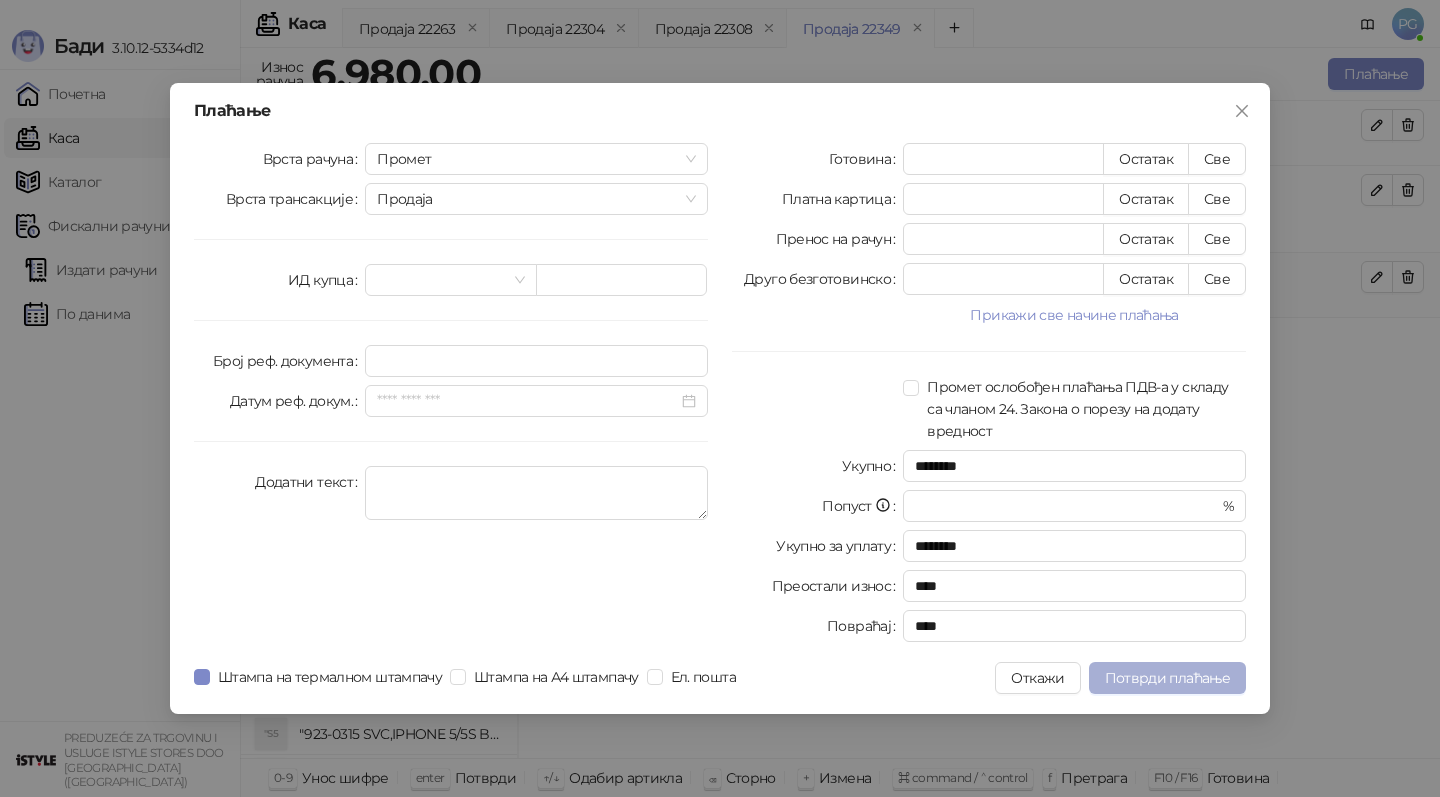 click on "Потврди плаћање" at bounding box center (1167, 678) 